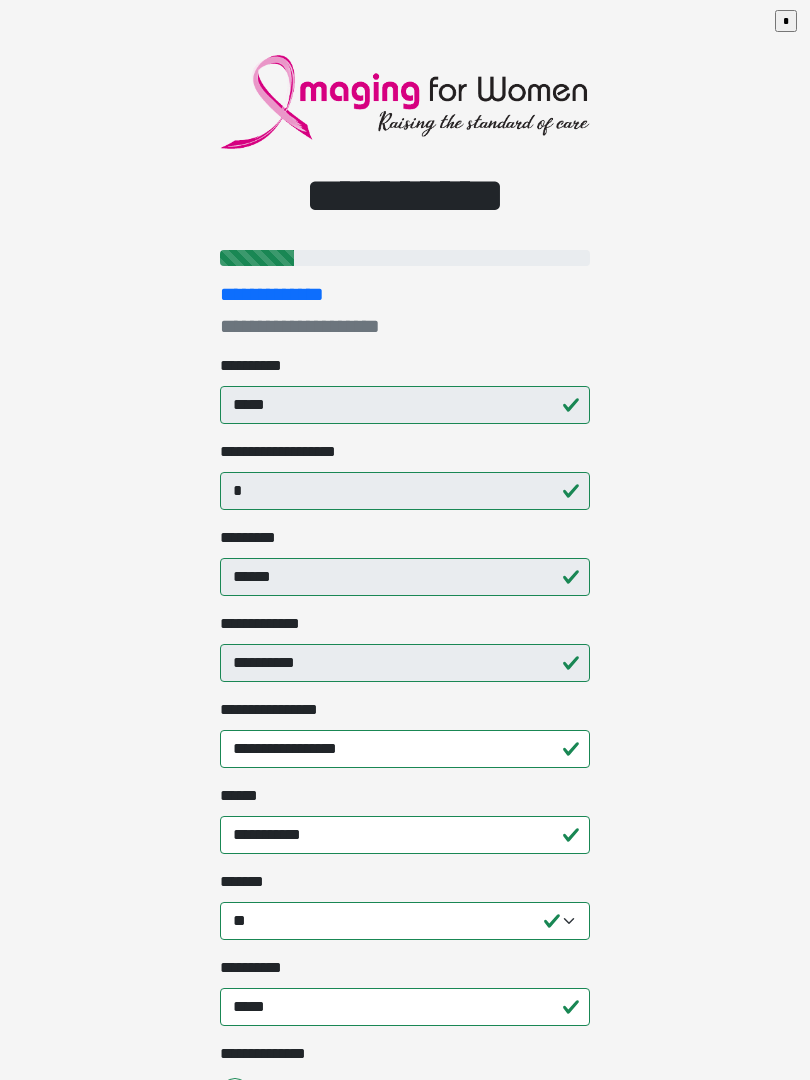 select on "**" 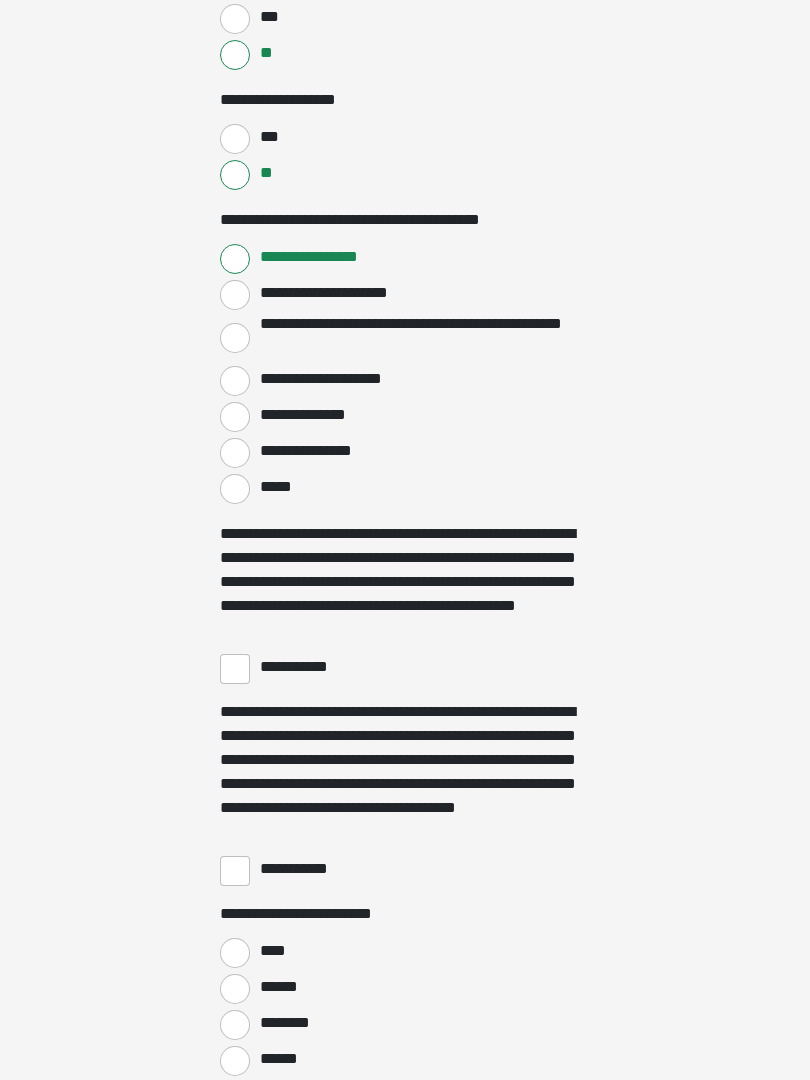 scroll, scrollTop: 3196, scrollLeft: 0, axis: vertical 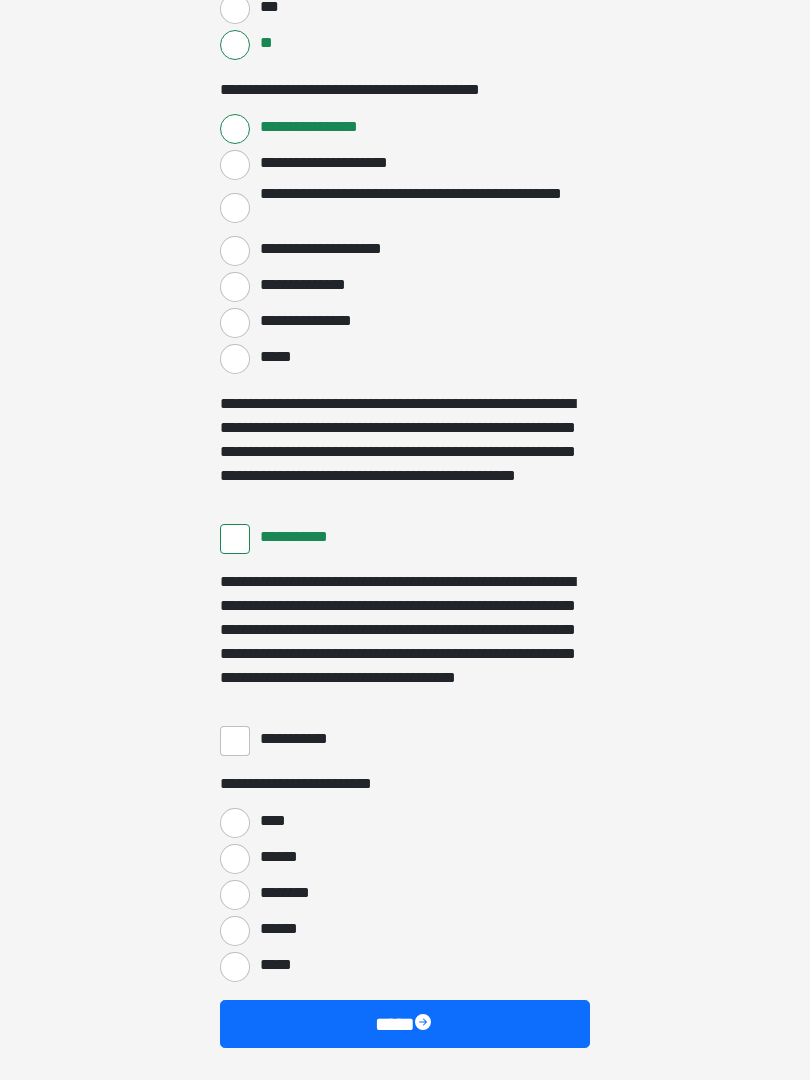 click on "**********" at bounding box center (235, 741) 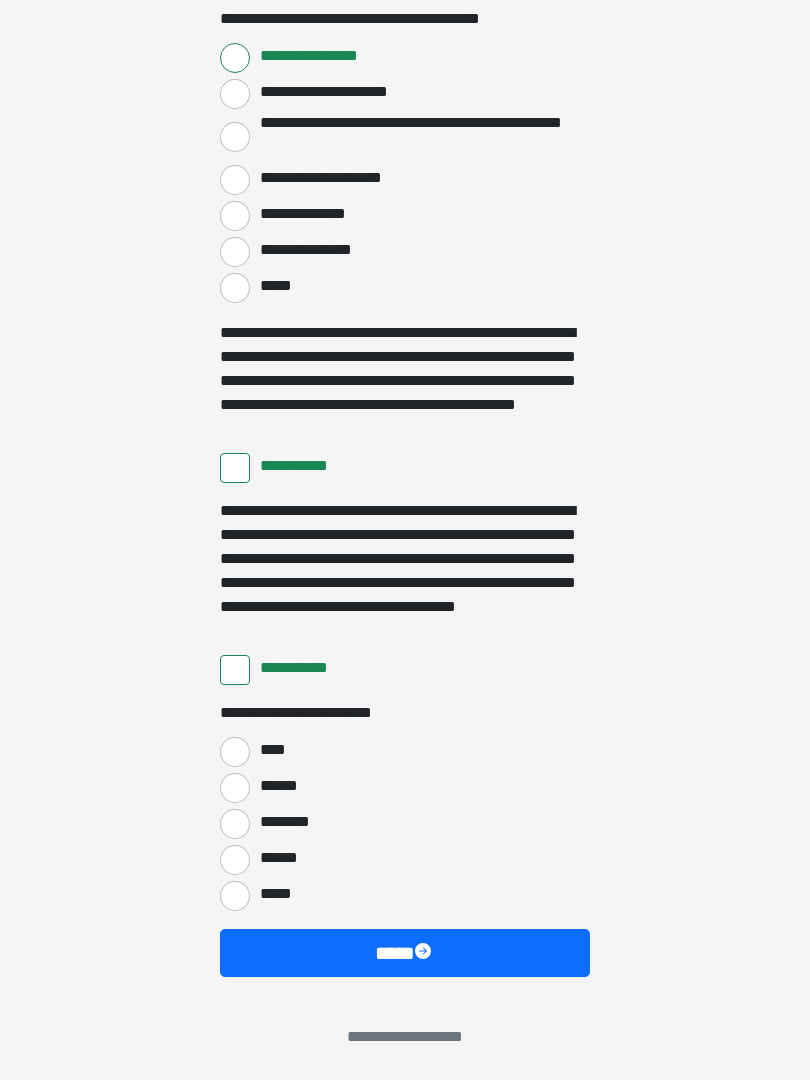 scroll, scrollTop: 3397, scrollLeft: 0, axis: vertical 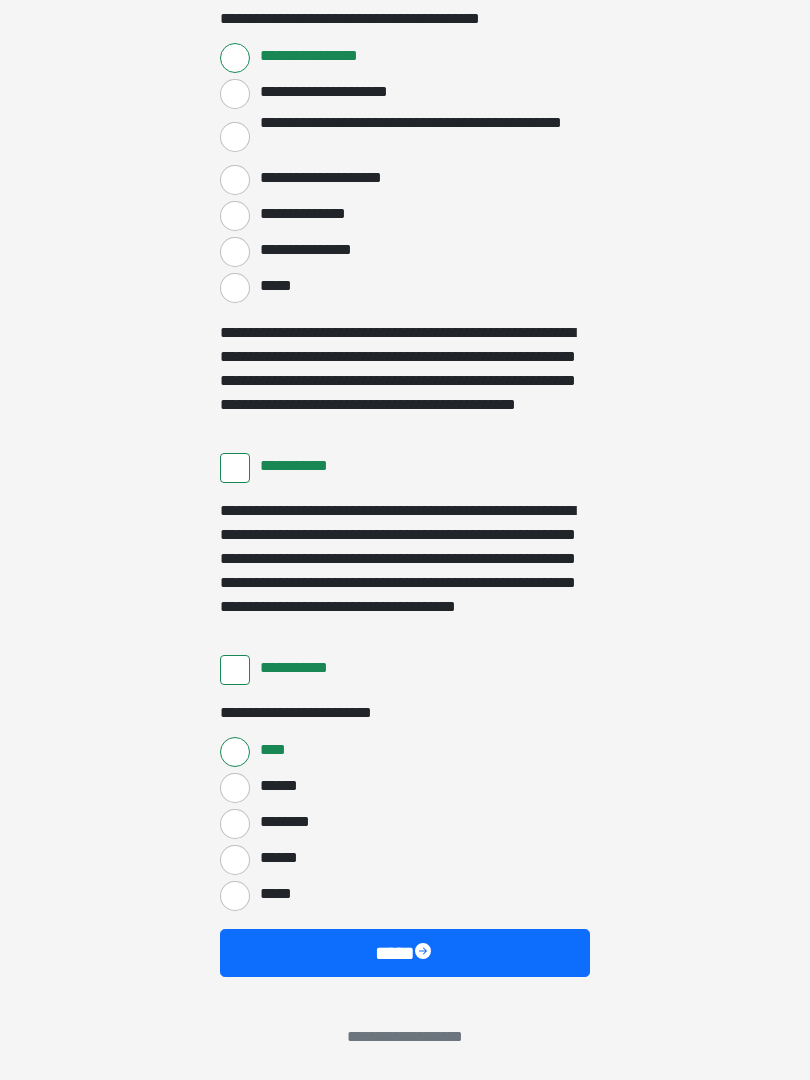 click at bounding box center (425, 953) 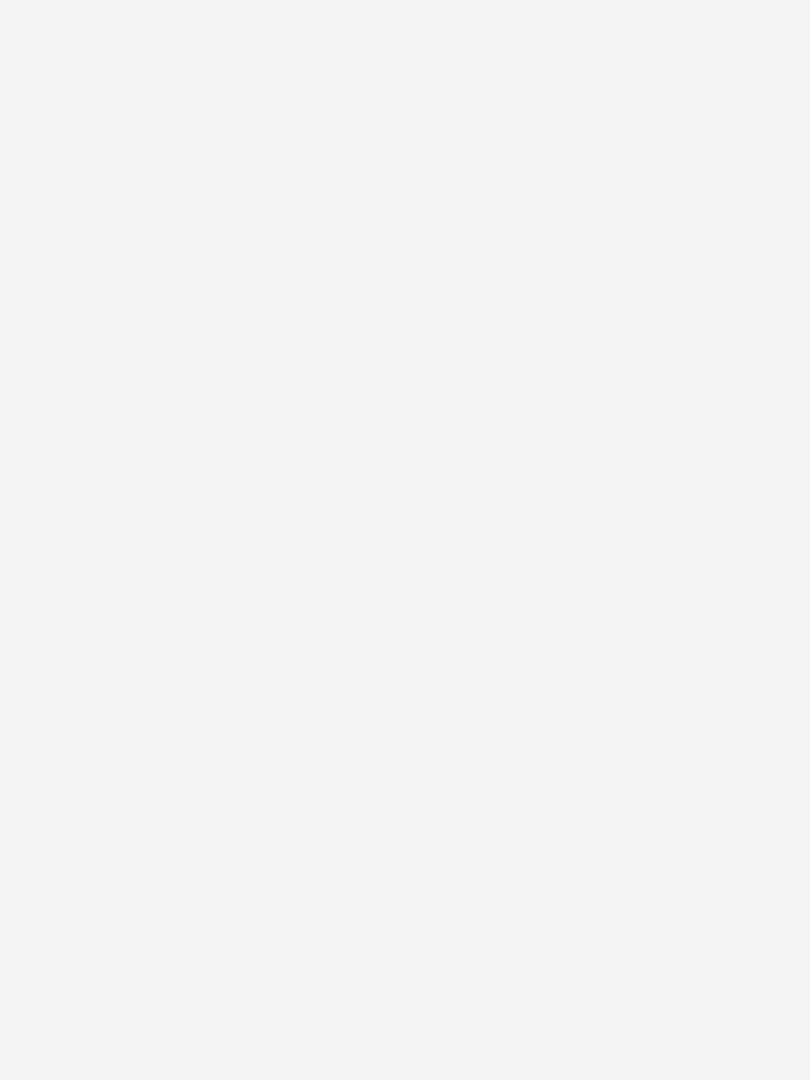scroll, scrollTop: 2419, scrollLeft: 0, axis: vertical 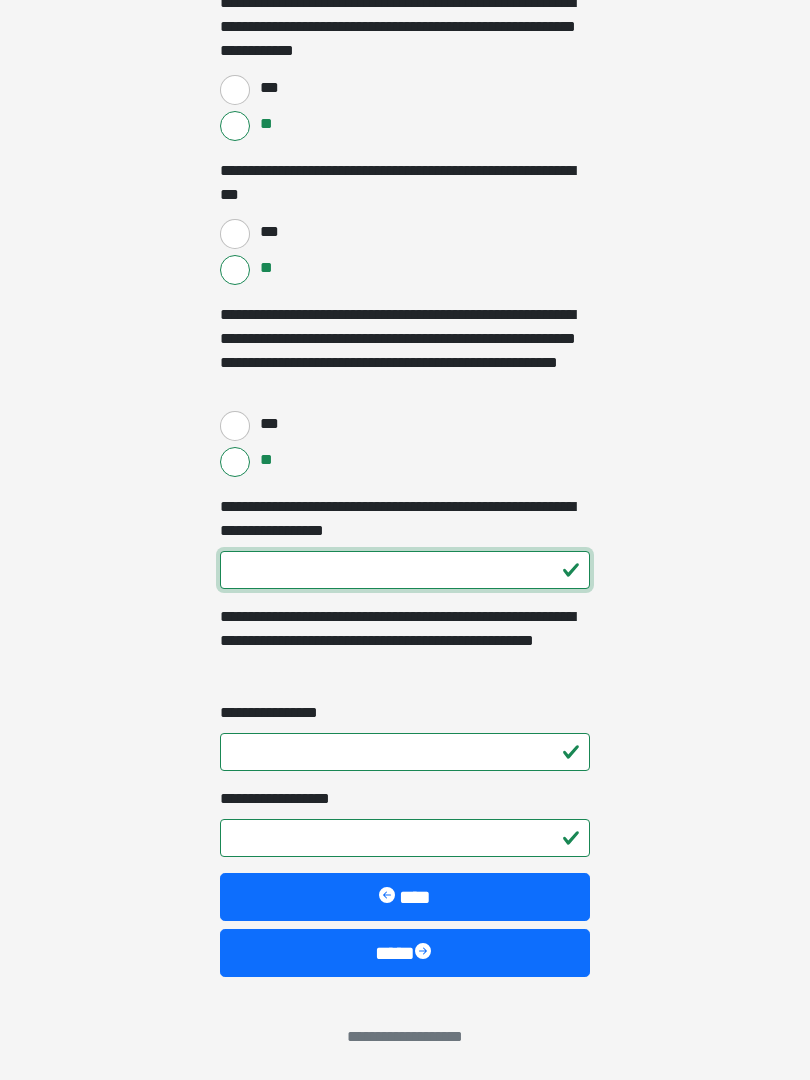 click on "**********" at bounding box center [405, 570] 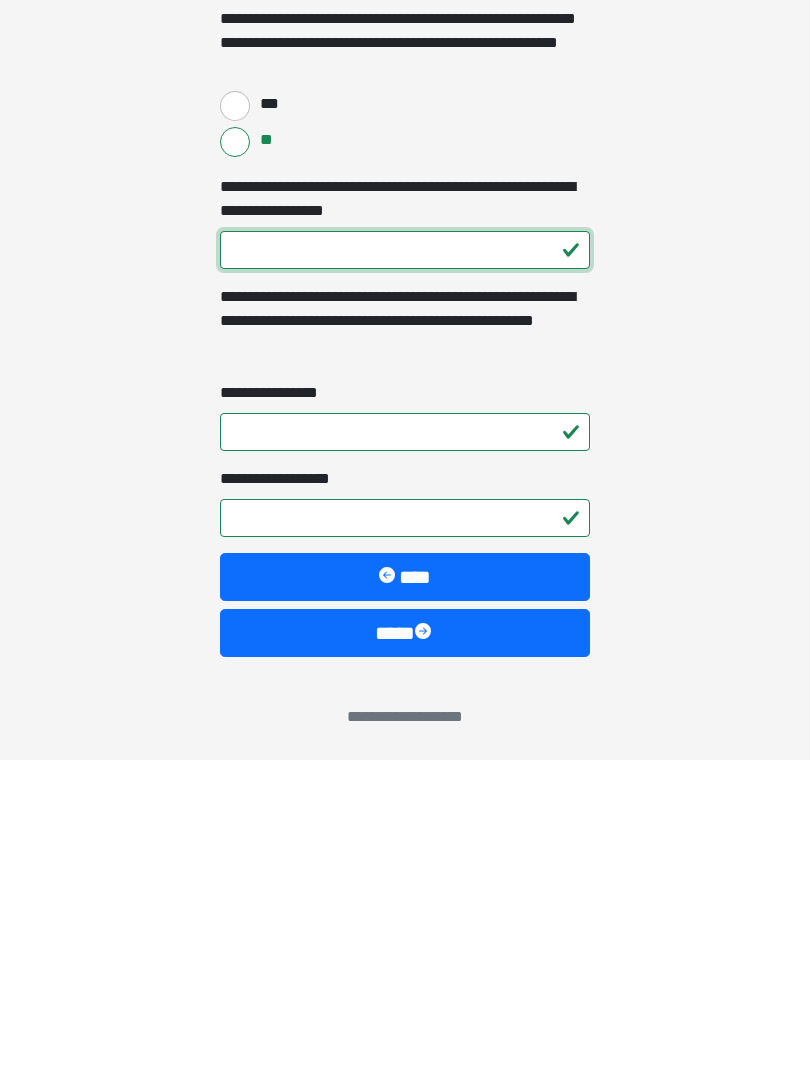 type on "***" 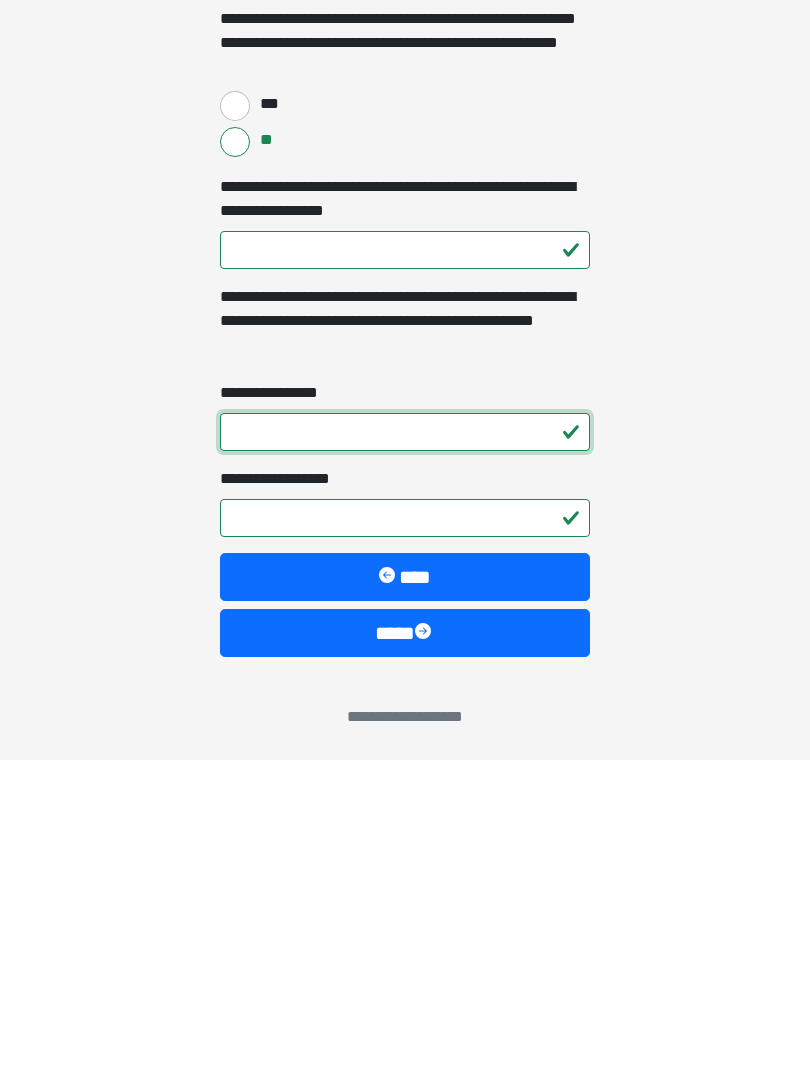 click on "**********" at bounding box center (405, 752) 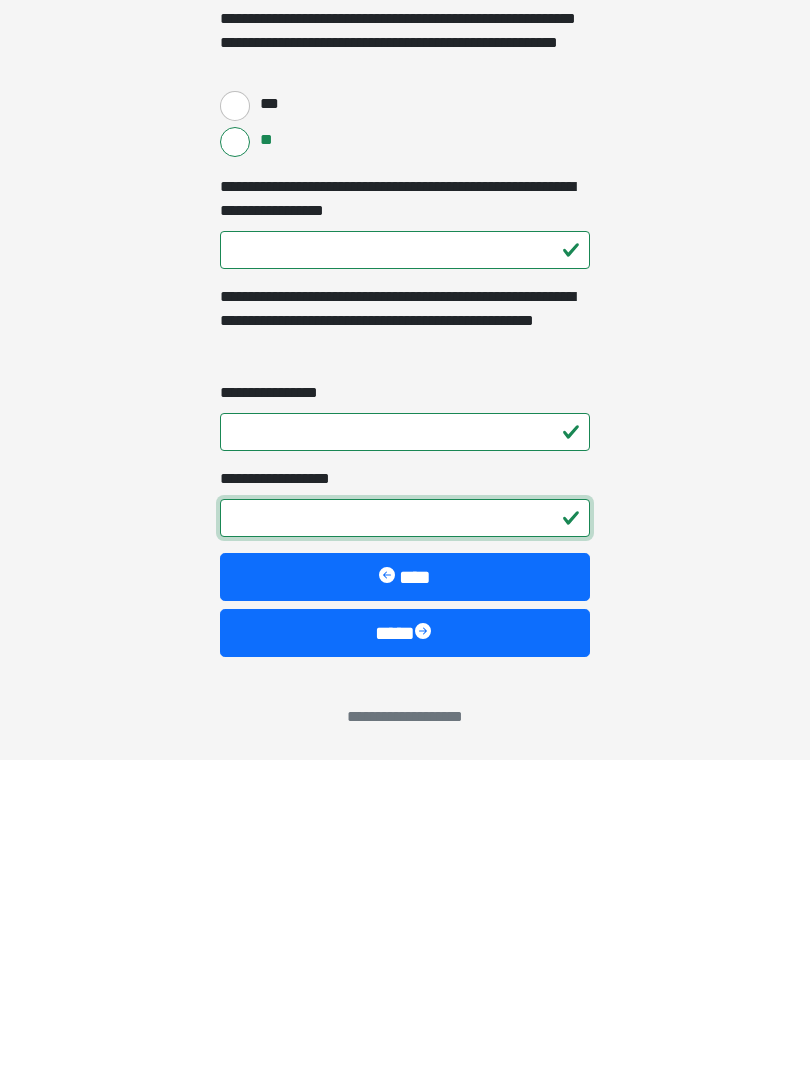 click on "**********" at bounding box center [405, 838] 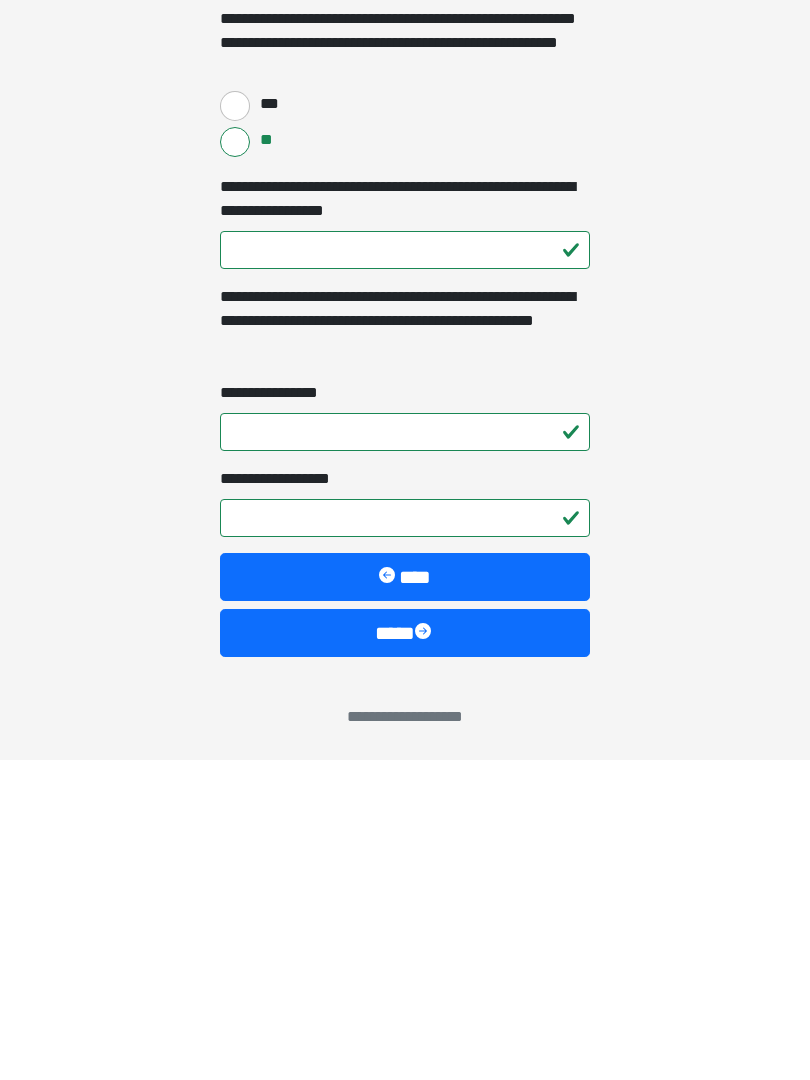 click on "****" at bounding box center [405, 953] 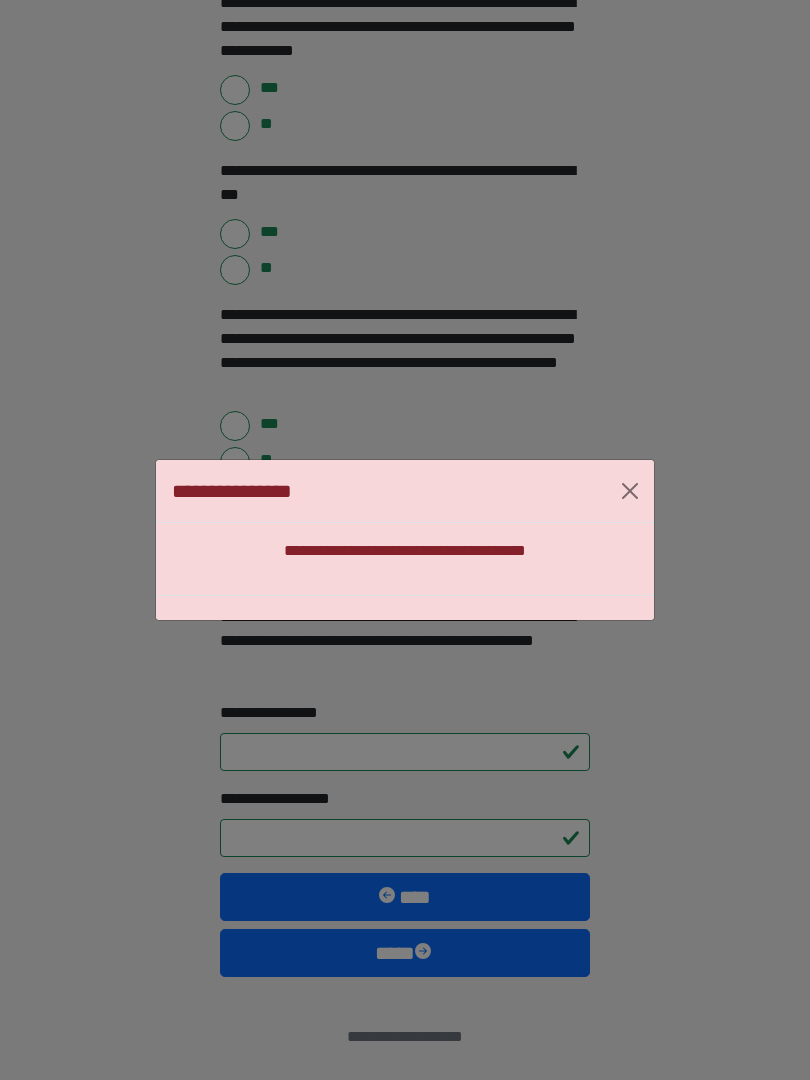 click at bounding box center [630, 491] 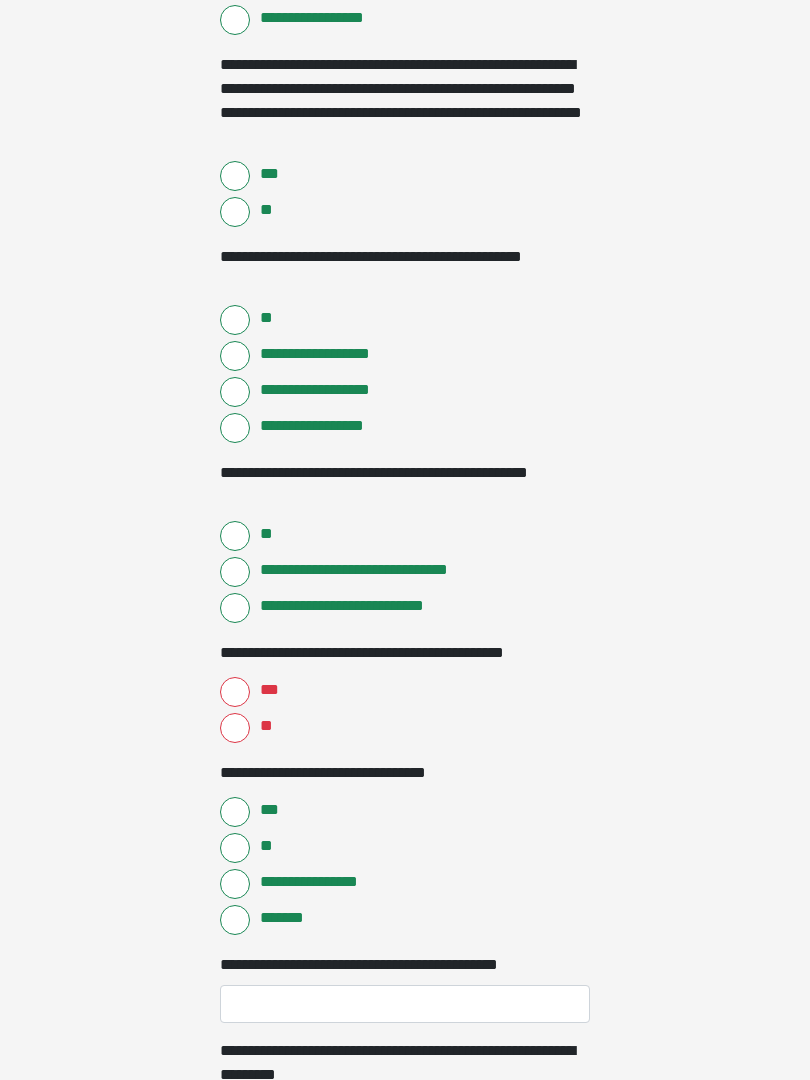 scroll, scrollTop: 621, scrollLeft: 0, axis: vertical 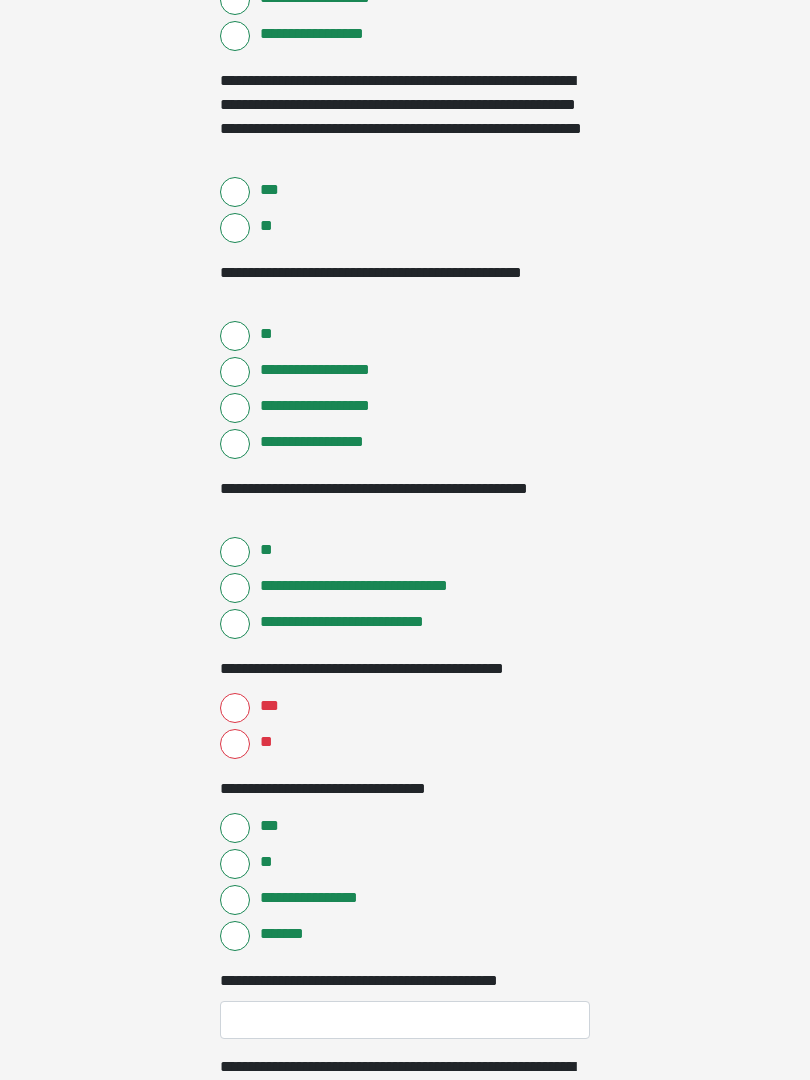click on "***" at bounding box center [235, 708] 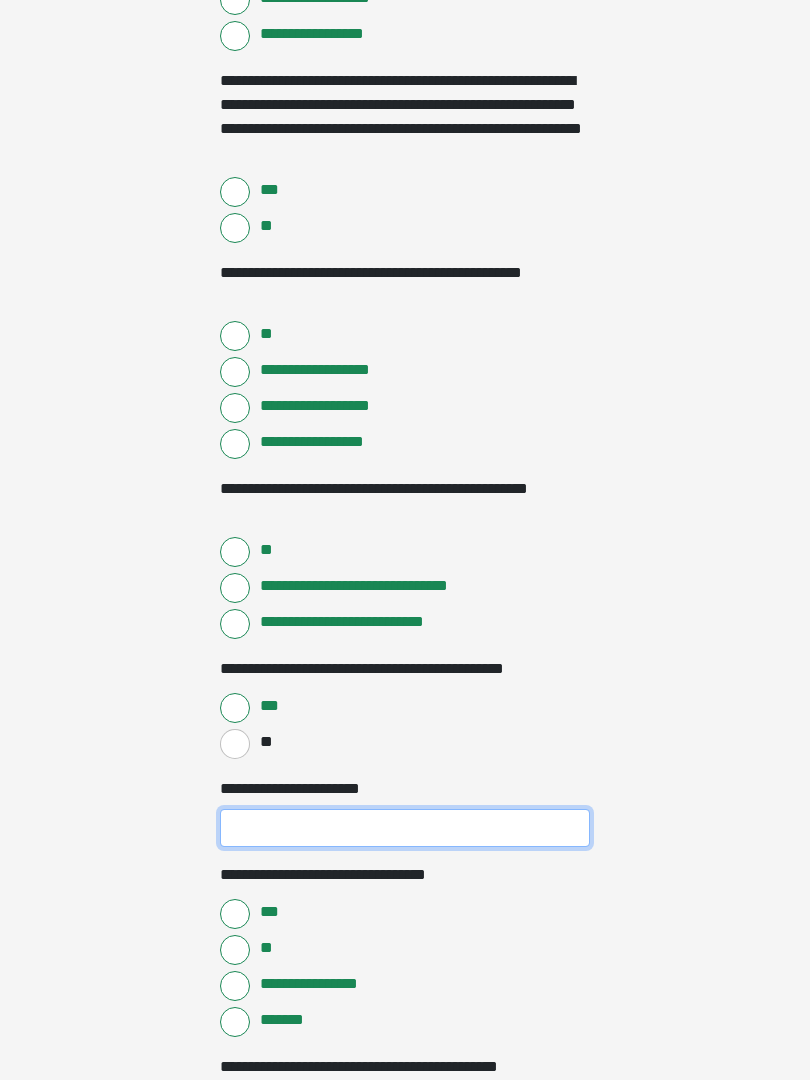 click on "**********" at bounding box center [405, 828] 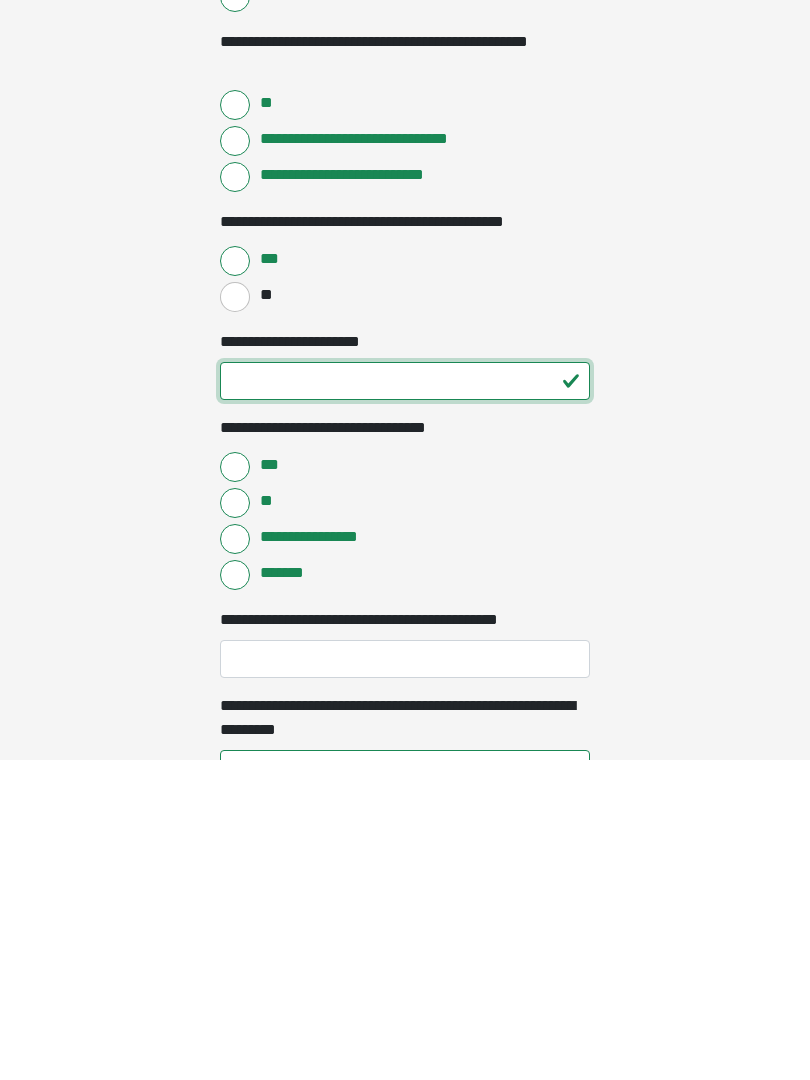 type on "**" 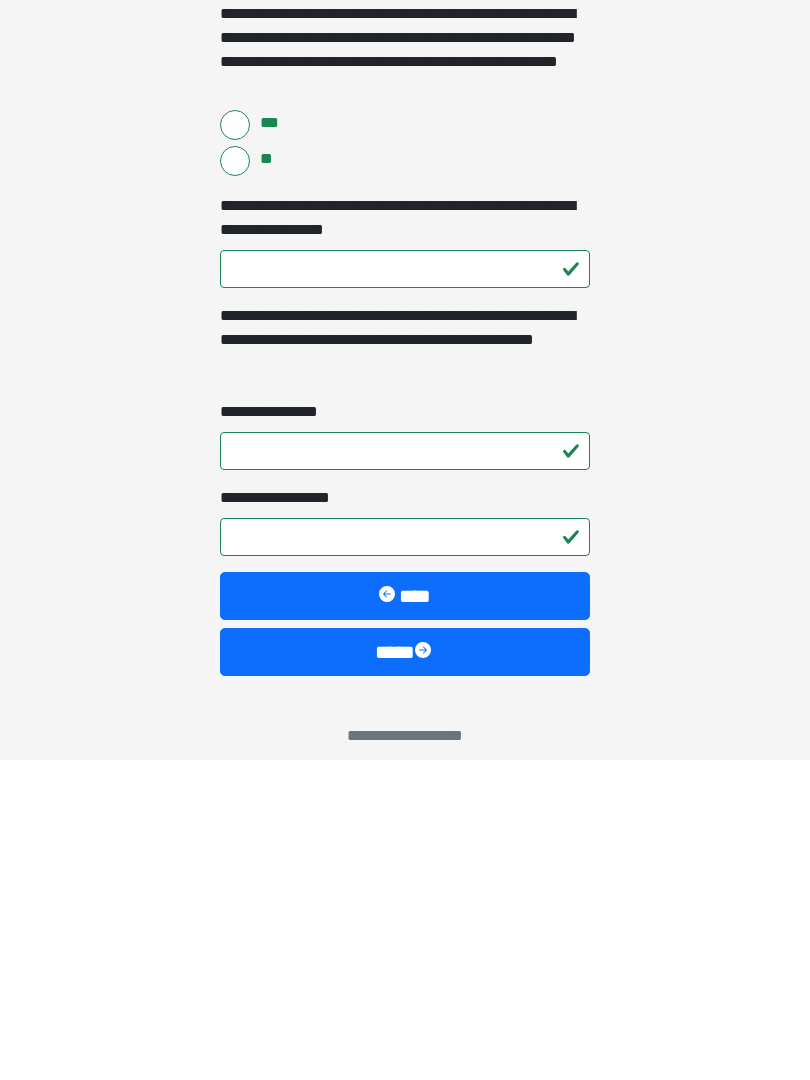 scroll, scrollTop: 2505, scrollLeft: 0, axis: vertical 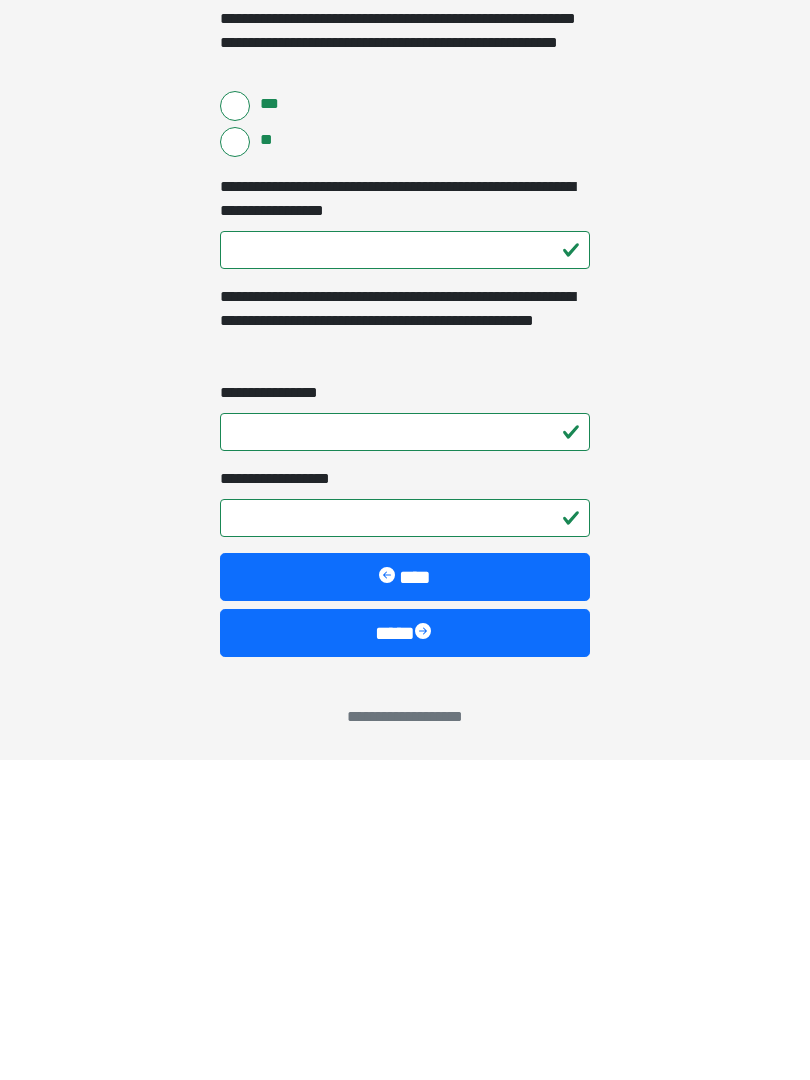 click at bounding box center [425, 953] 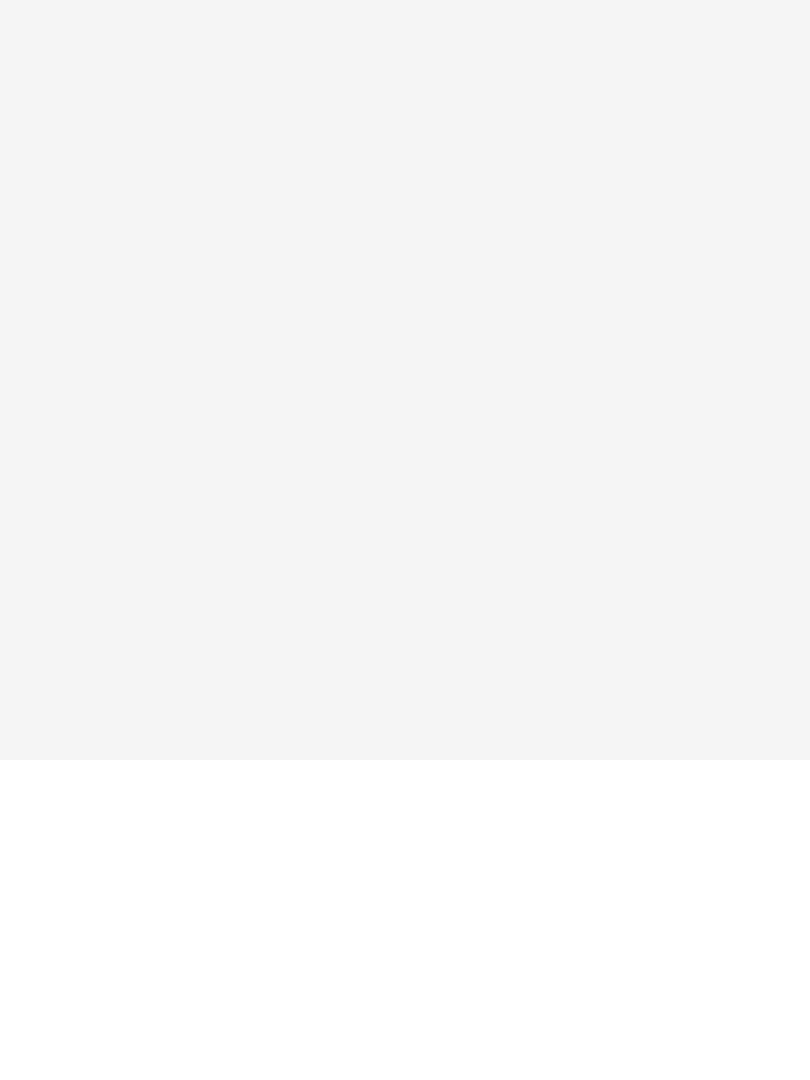 scroll, scrollTop: 0, scrollLeft: 0, axis: both 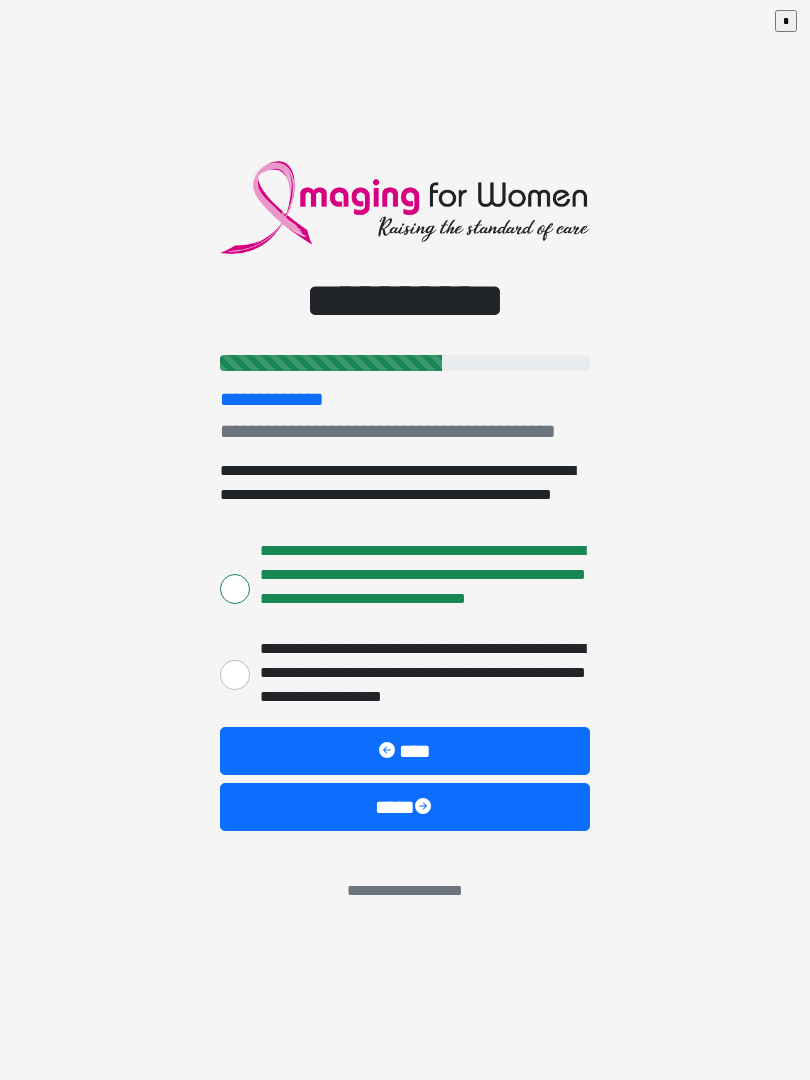 click on "****" at bounding box center (405, 807) 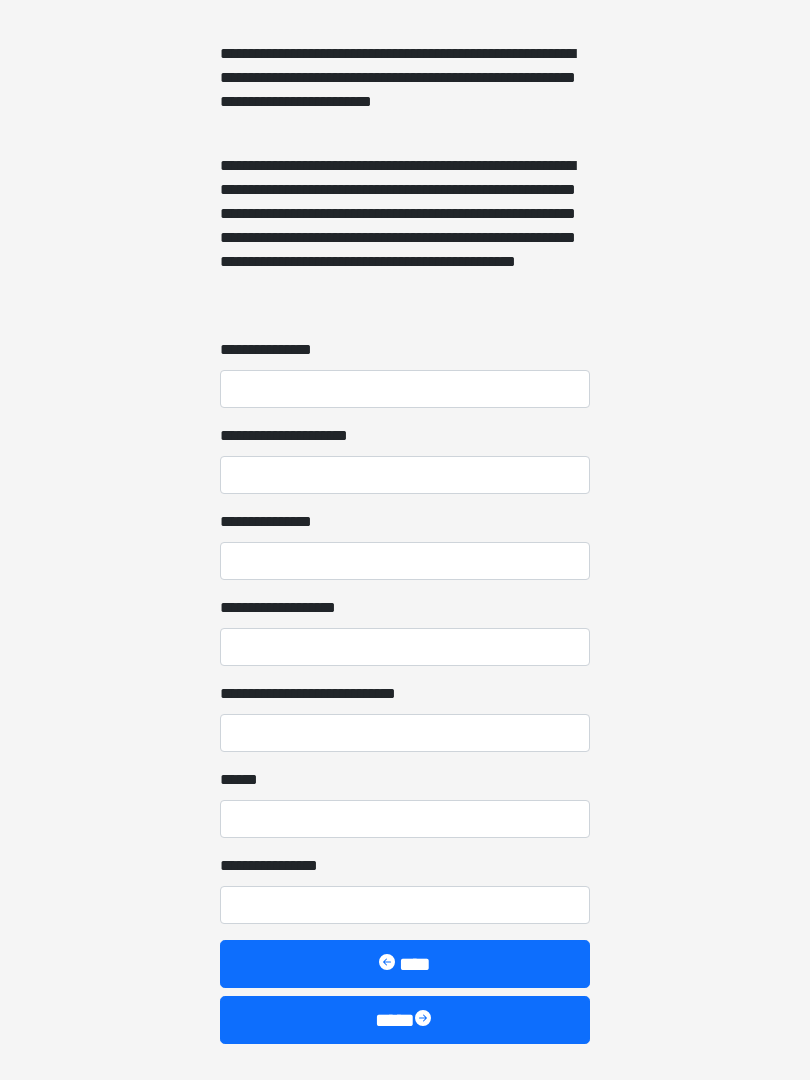 scroll, scrollTop: 1467, scrollLeft: 0, axis: vertical 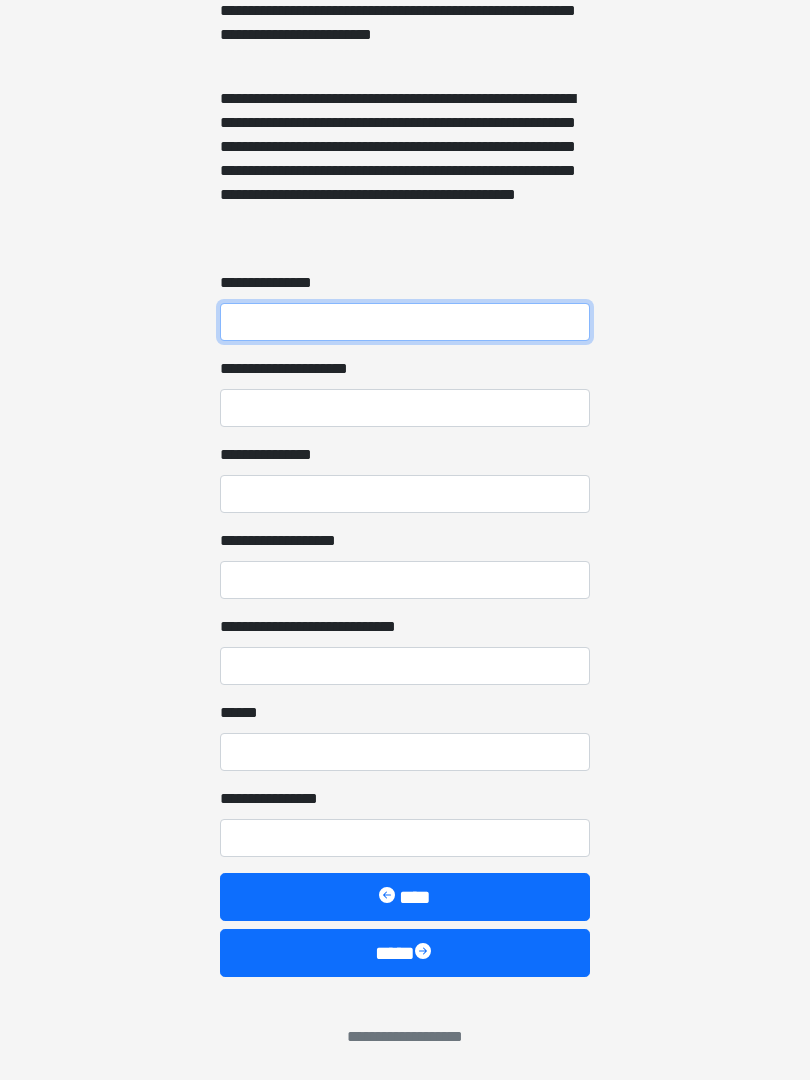 click on "**********" at bounding box center [405, 322] 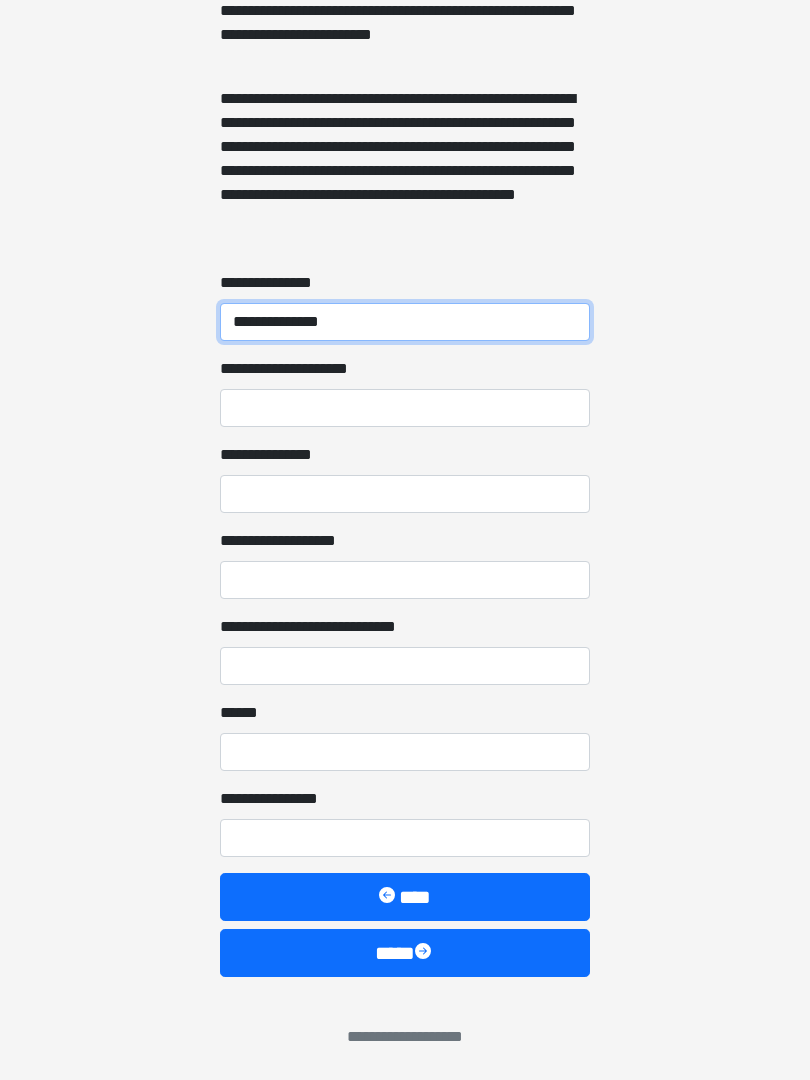 type on "**********" 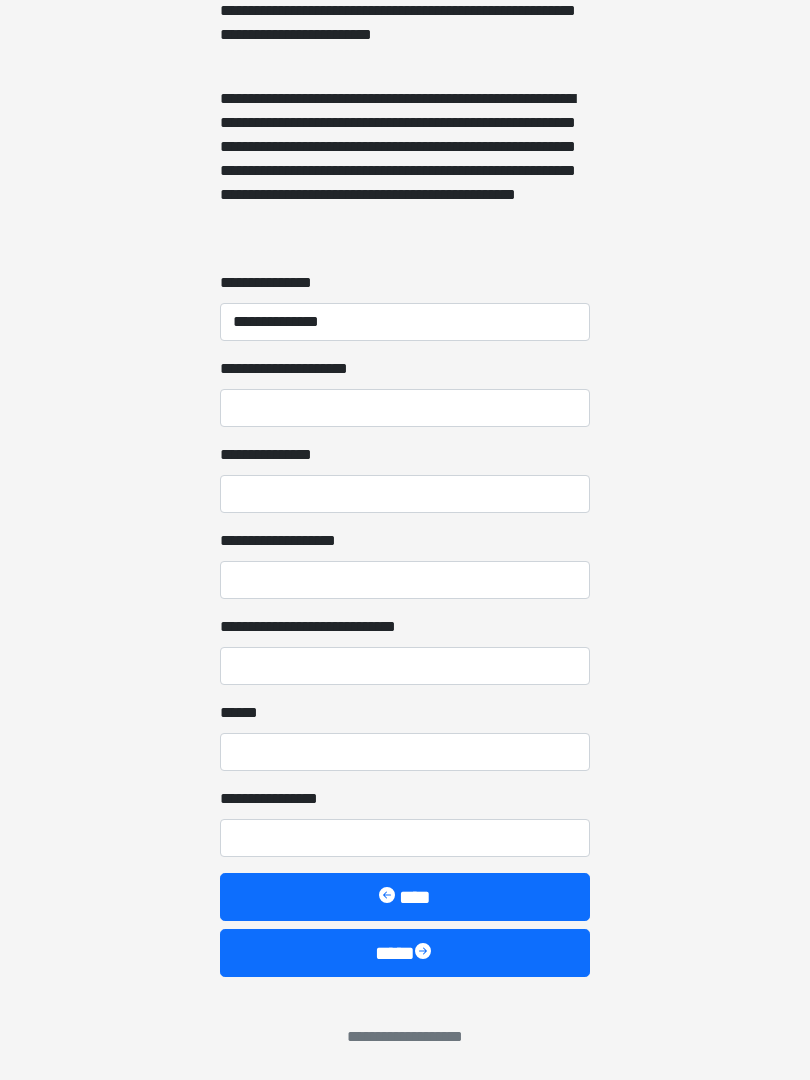 click on "**********" at bounding box center (405, 494) 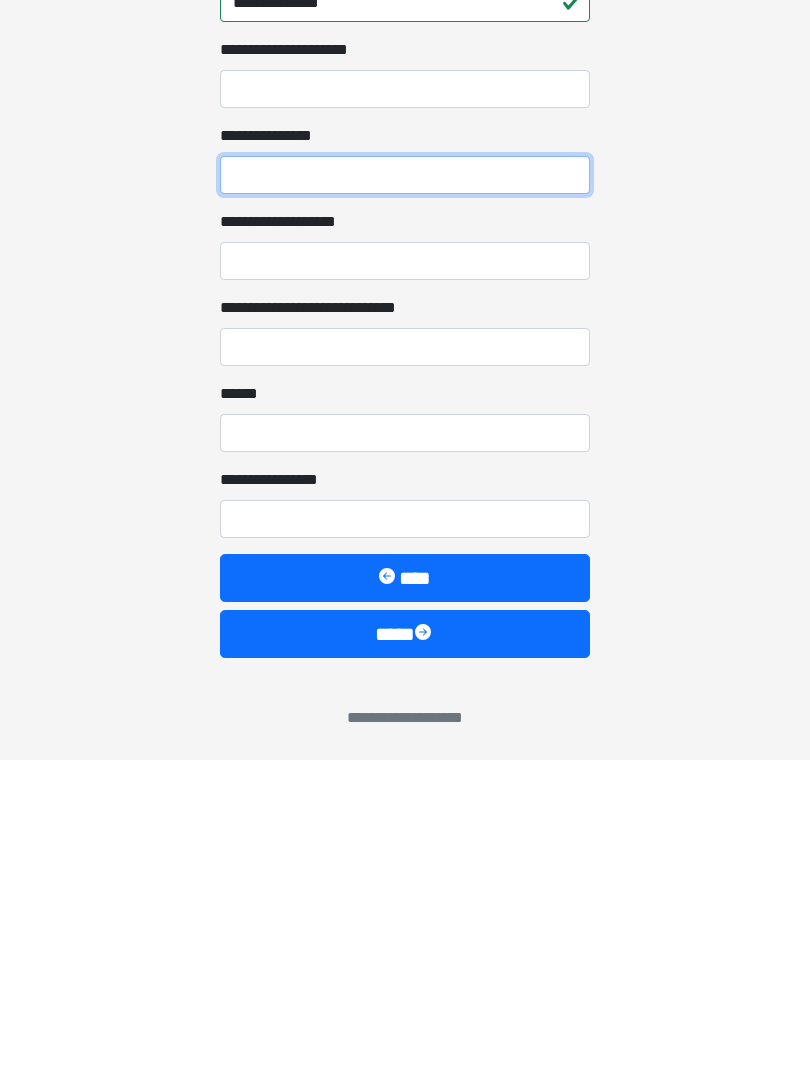 scroll, scrollTop: 1467, scrollLeft: 0, axis: vertical 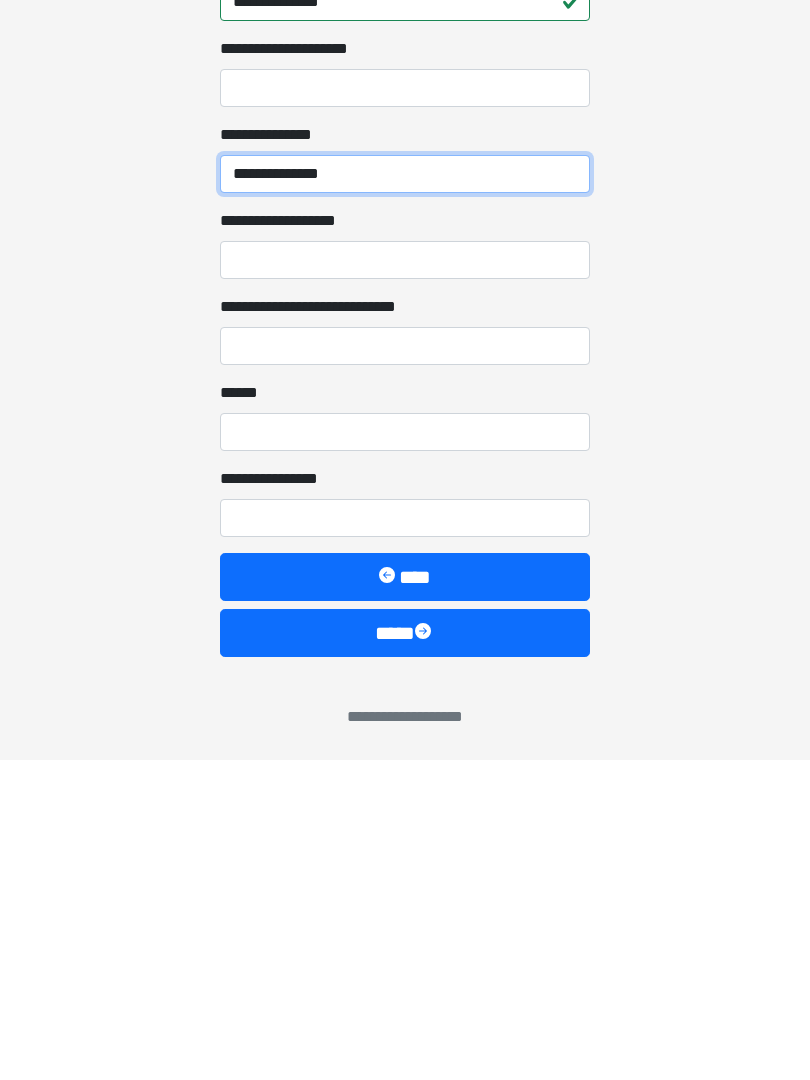 type on "**********" 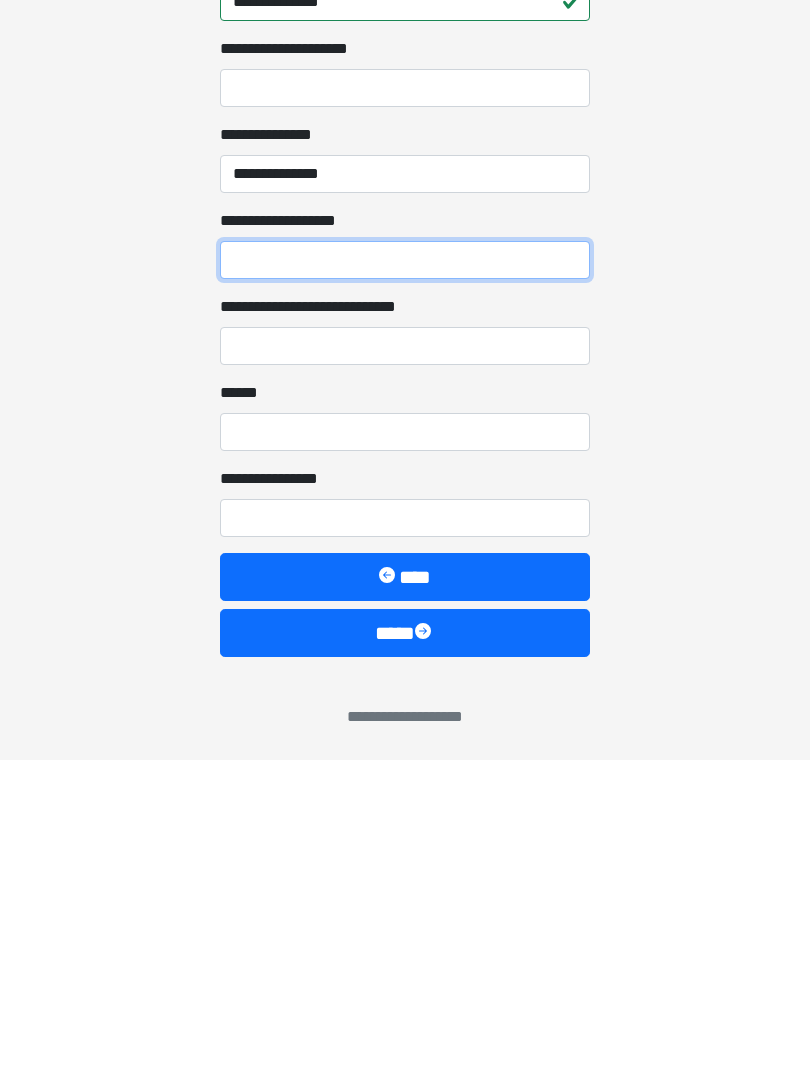 click on "**********" at bounding box center [405, 580] 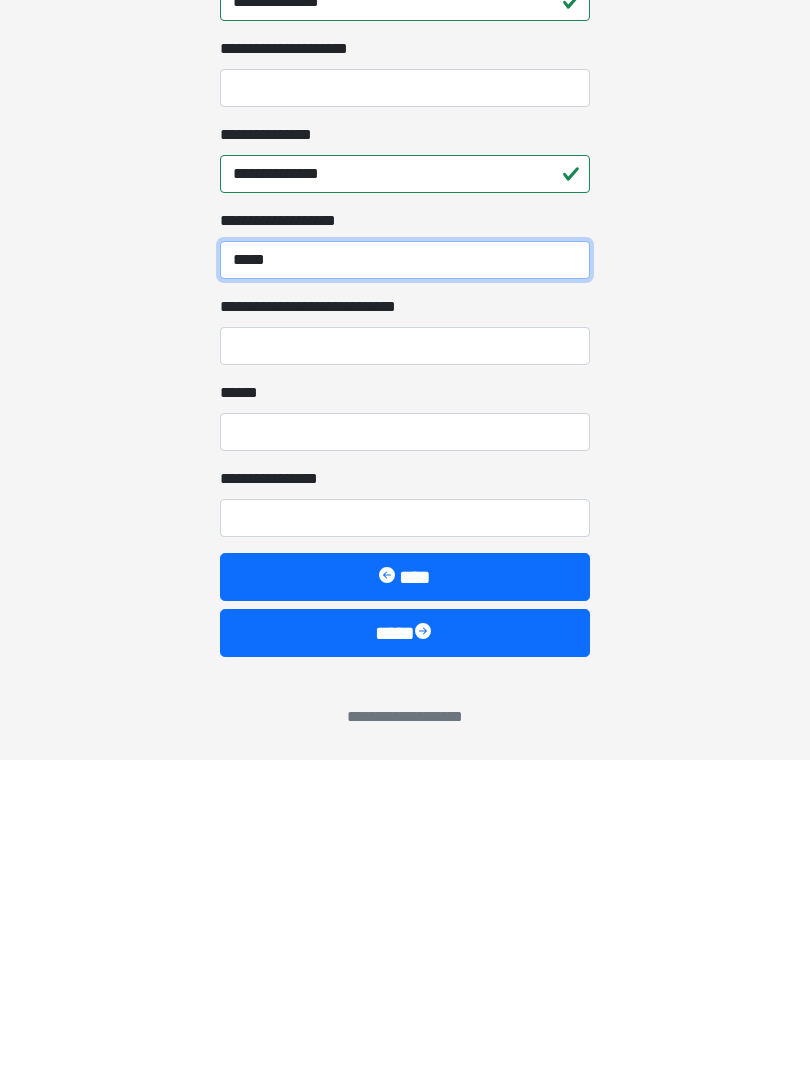 type on "*****" 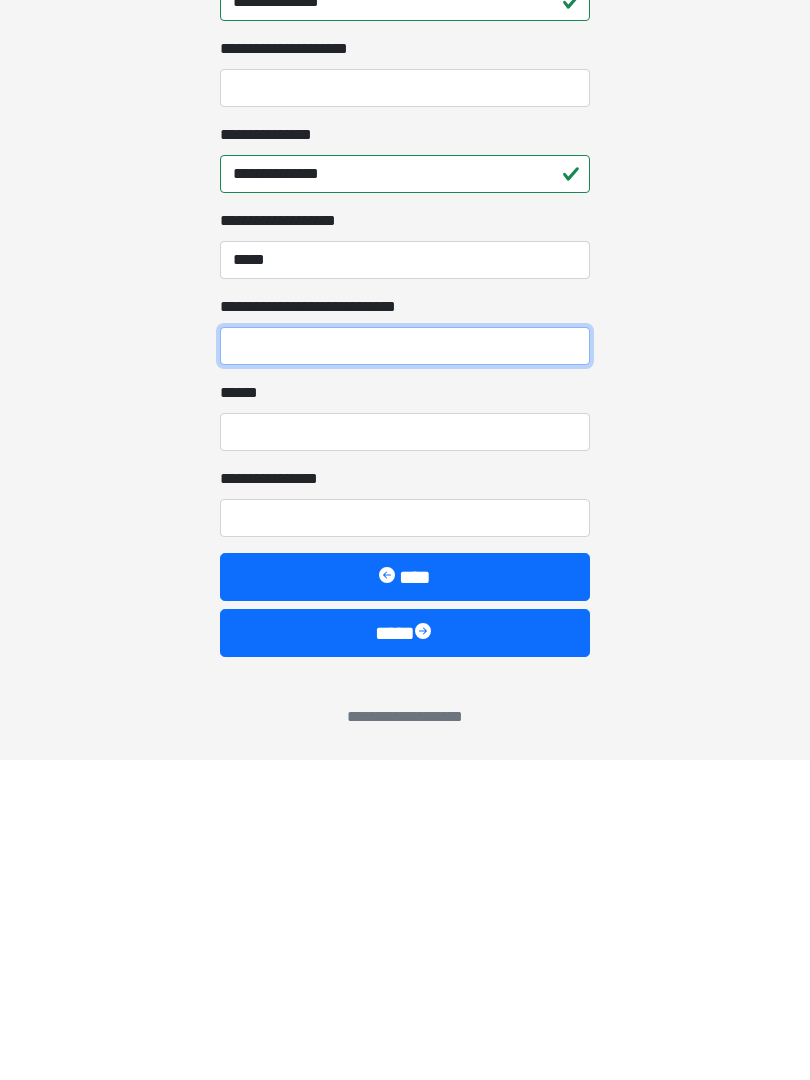 click on "**********" at bounding box center (405, 666) 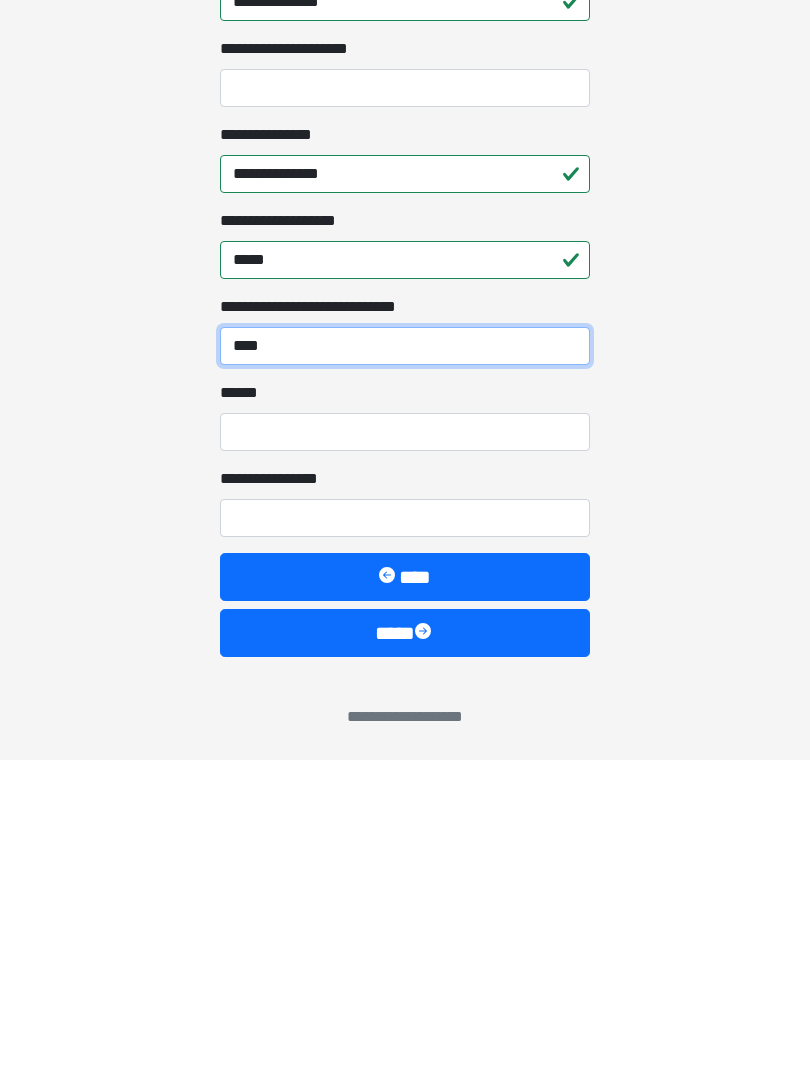 type on "****" 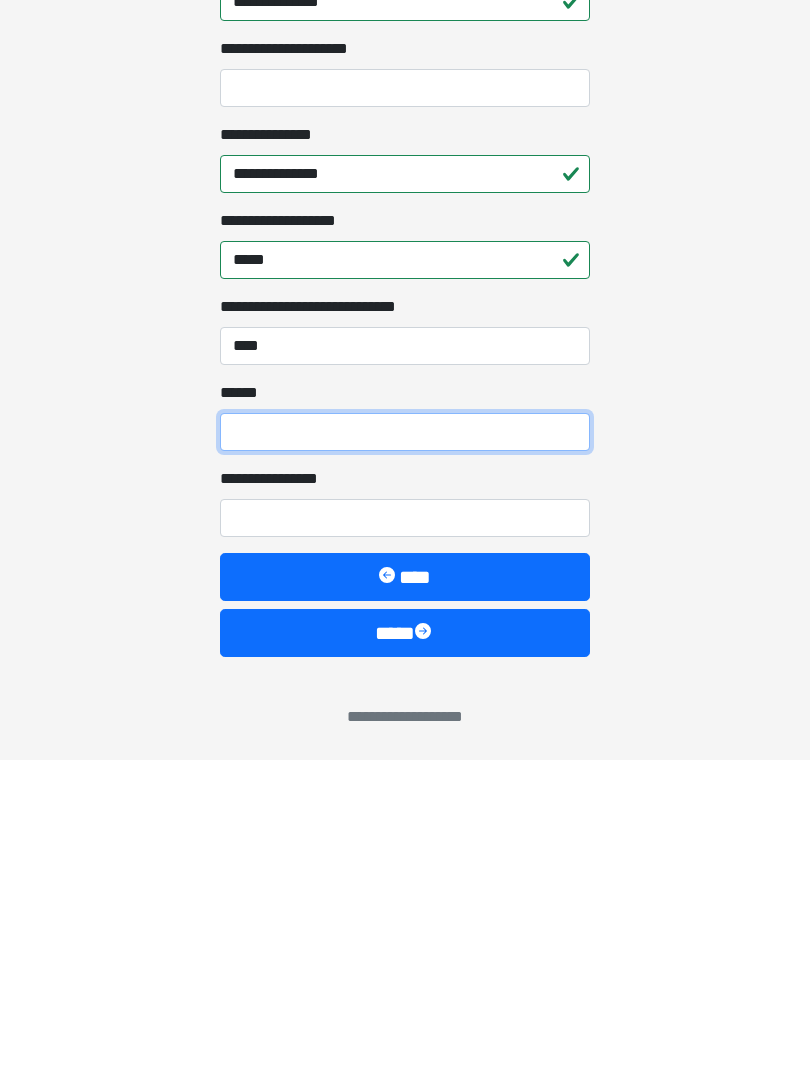click on "**** *" at bounding box center (405, 752) 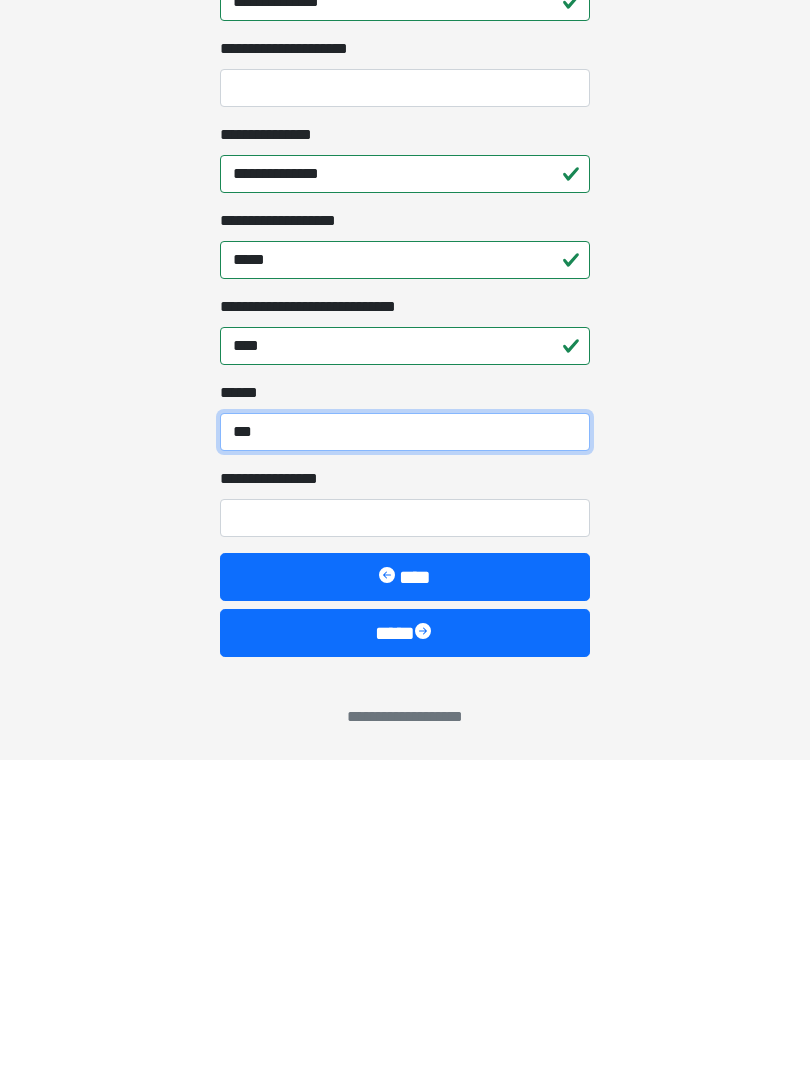 type on "***" 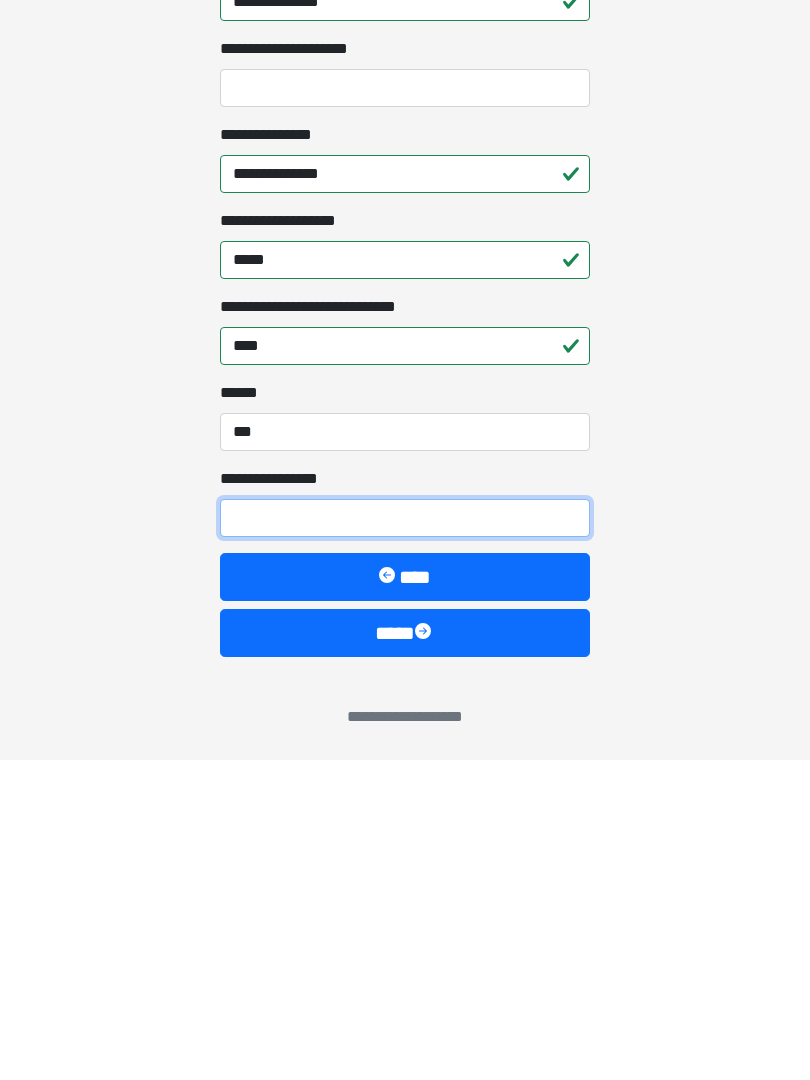 click on "**********" at bounding box center [405, 838] 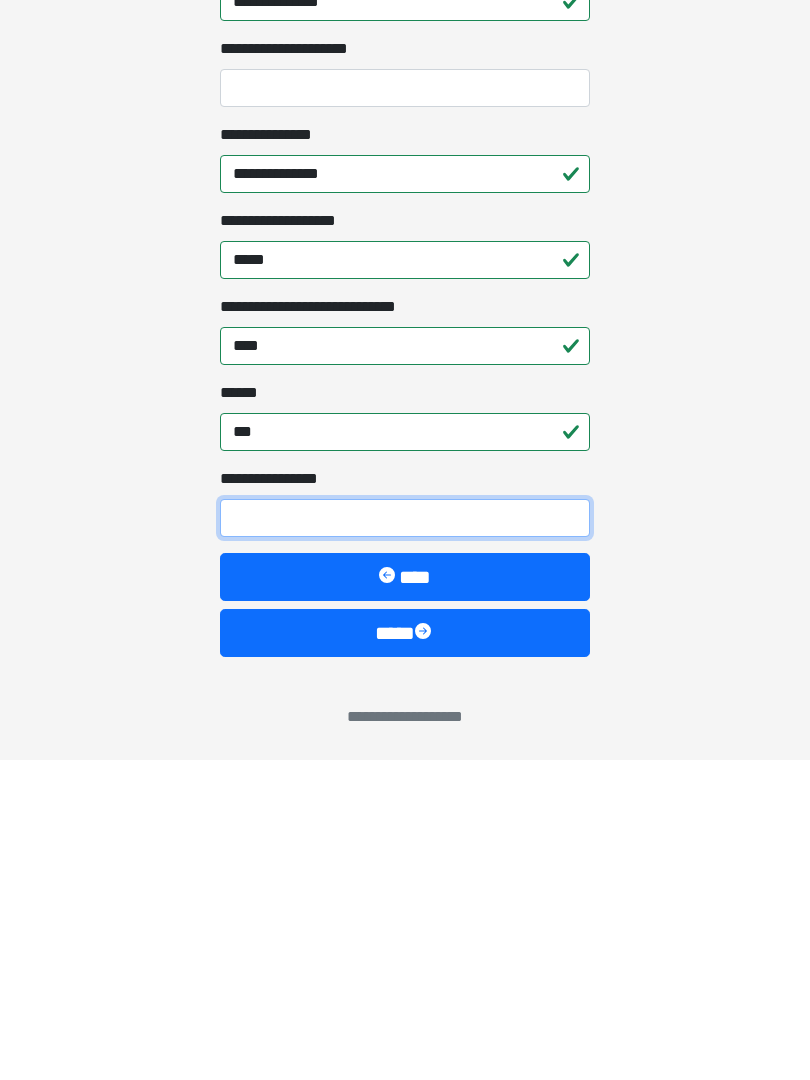 type on "*" 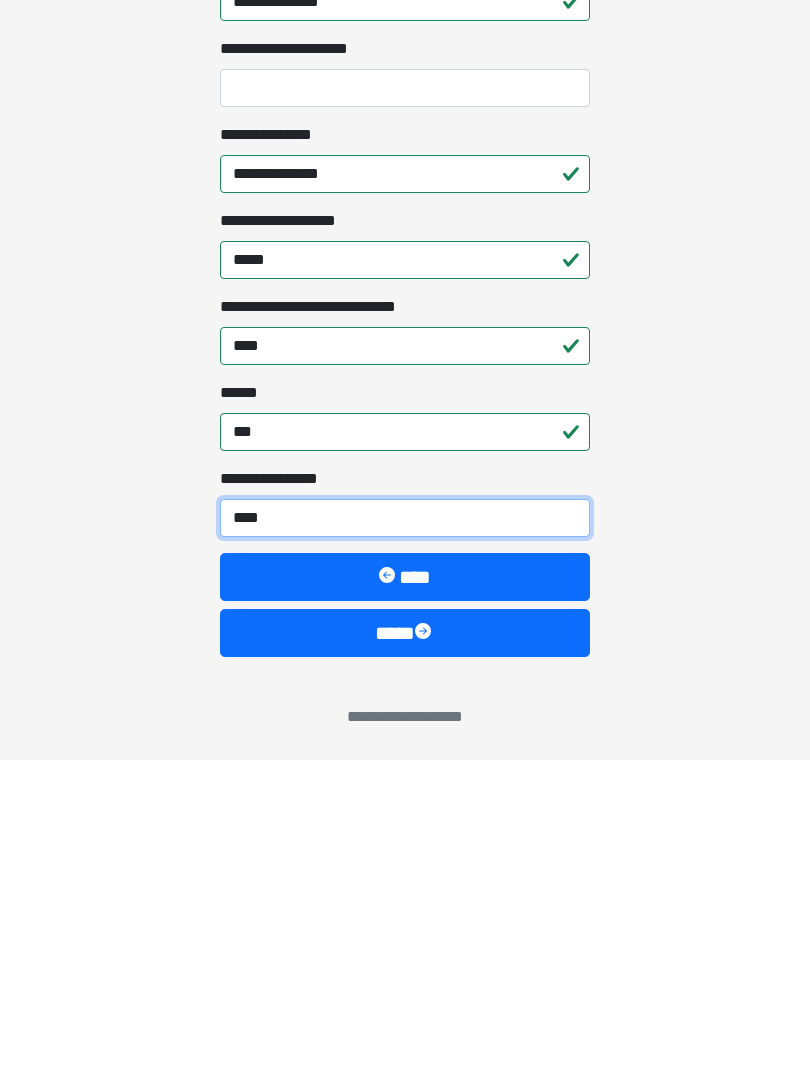 type on "*****" 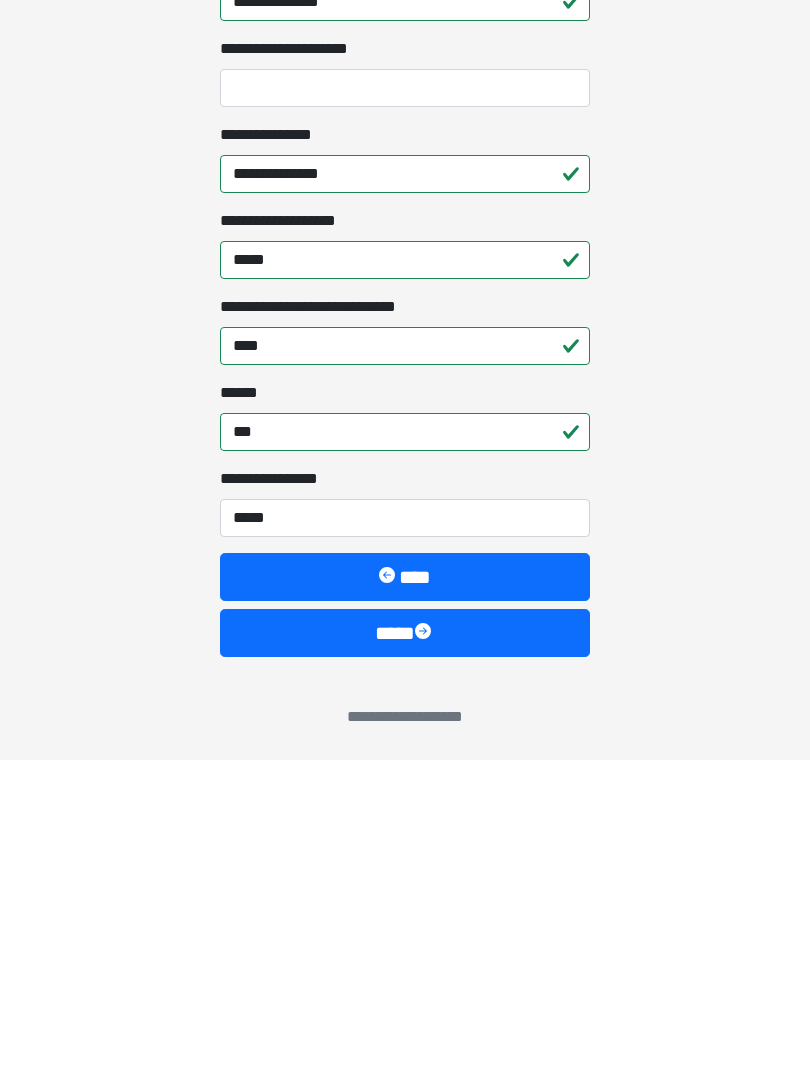 click at bounding box center [425, 953] 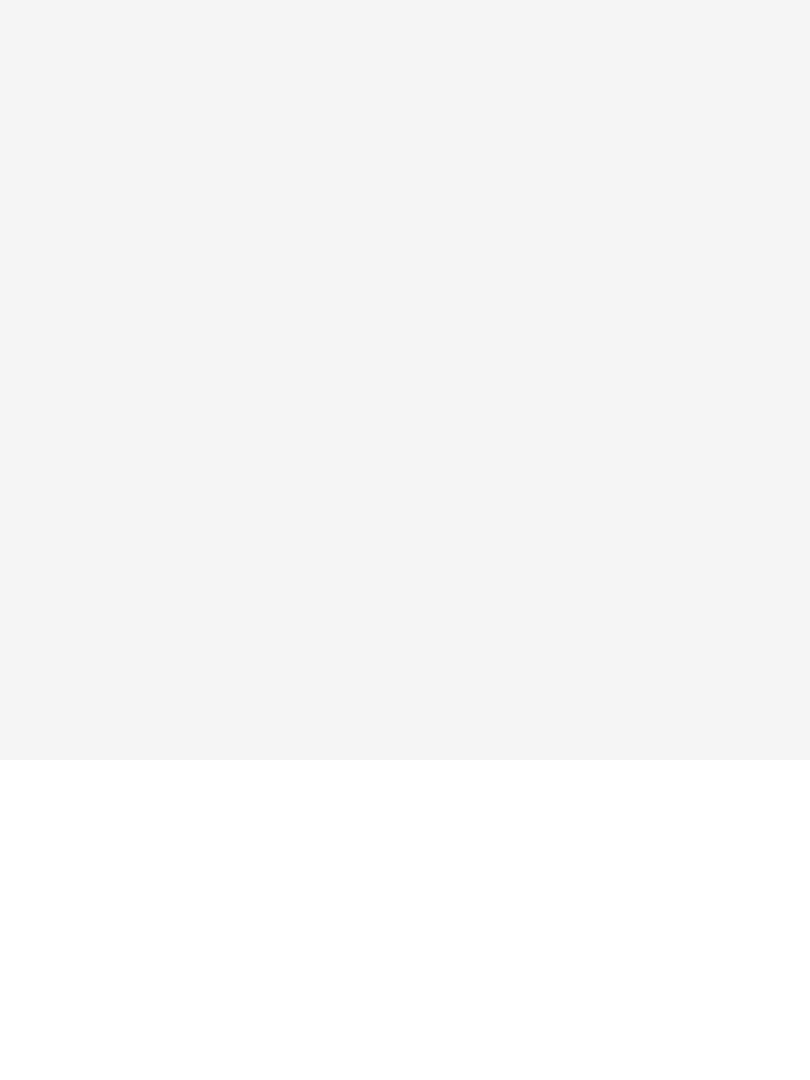 scroll, scrollTop: 0, scrollLeft: 0, axis: both 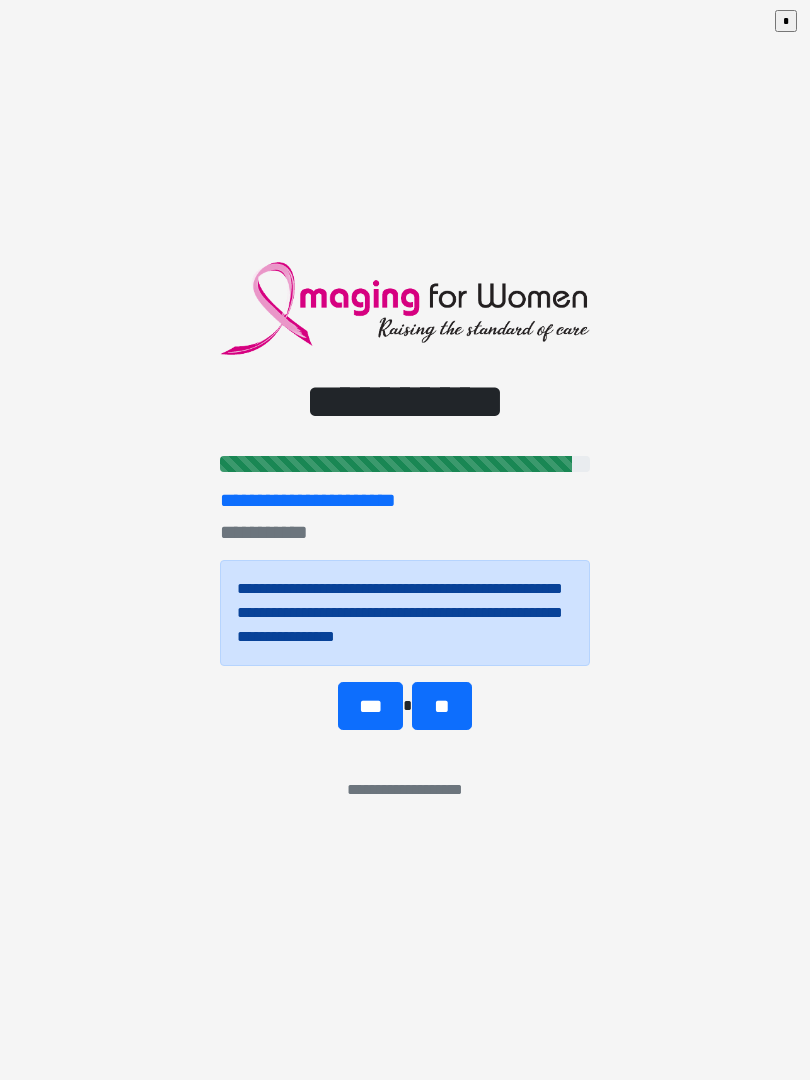 click on "**" at bounding box center [441, 706] 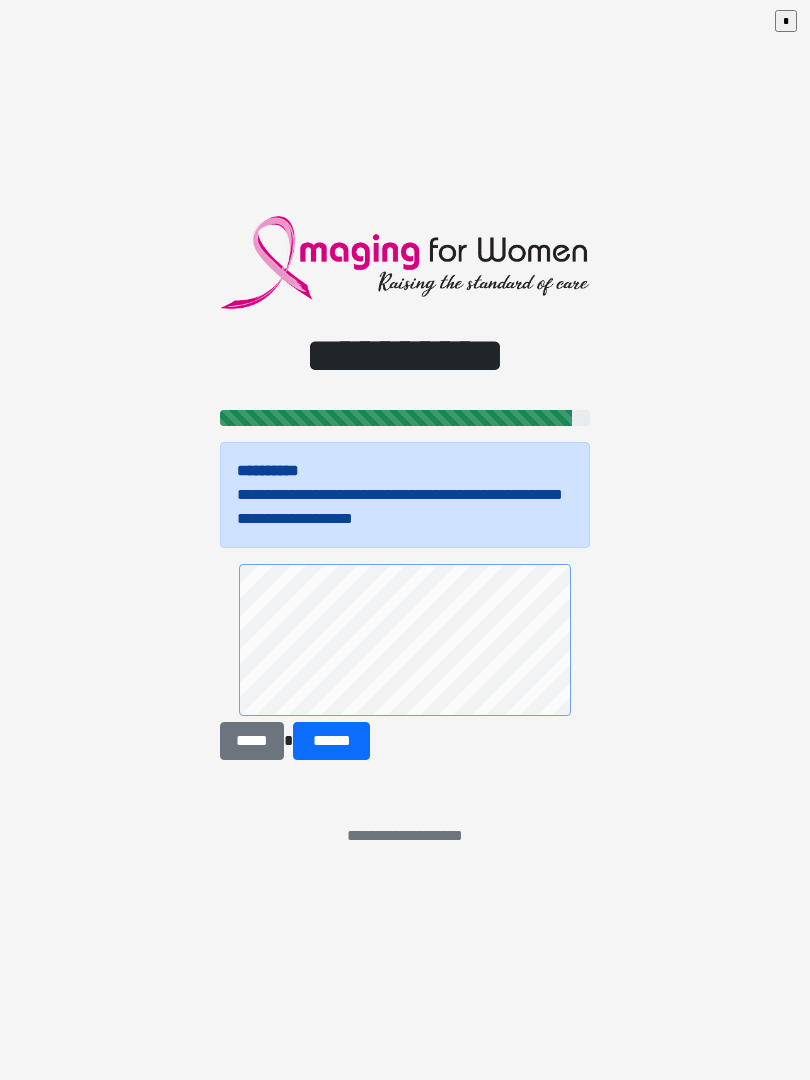 click on "******" at bounding box center (331, 741) 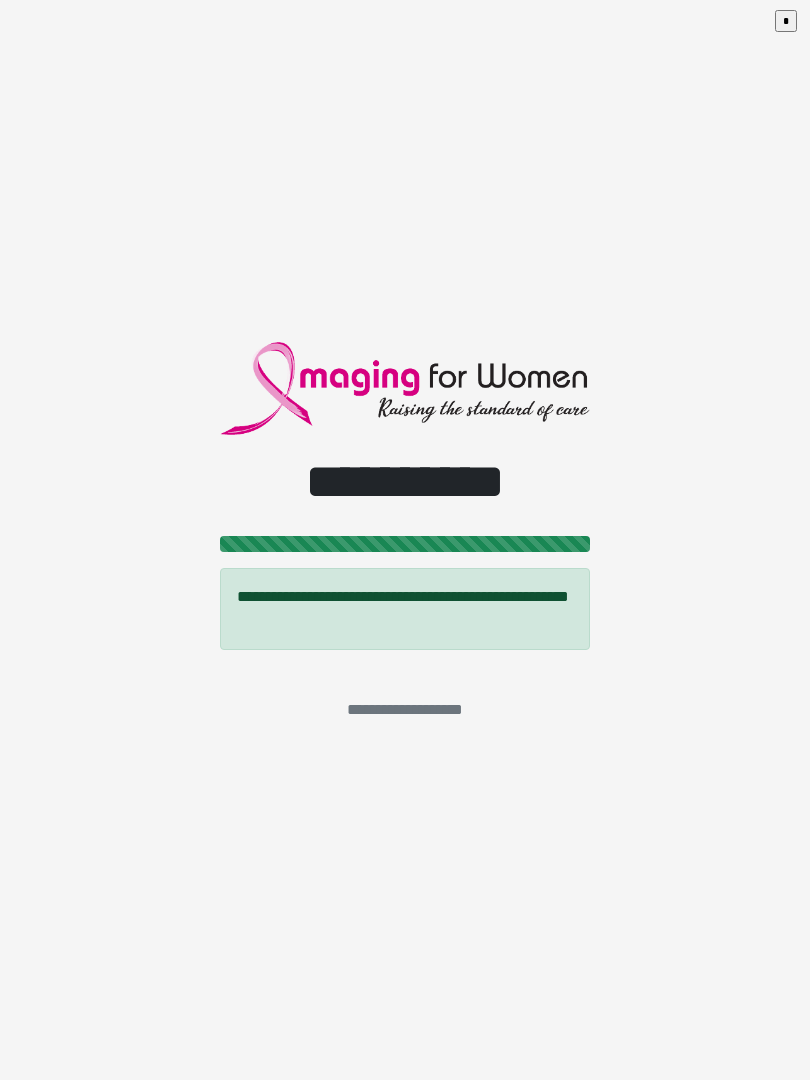 click on "**********" at bounding box center (405, 609) 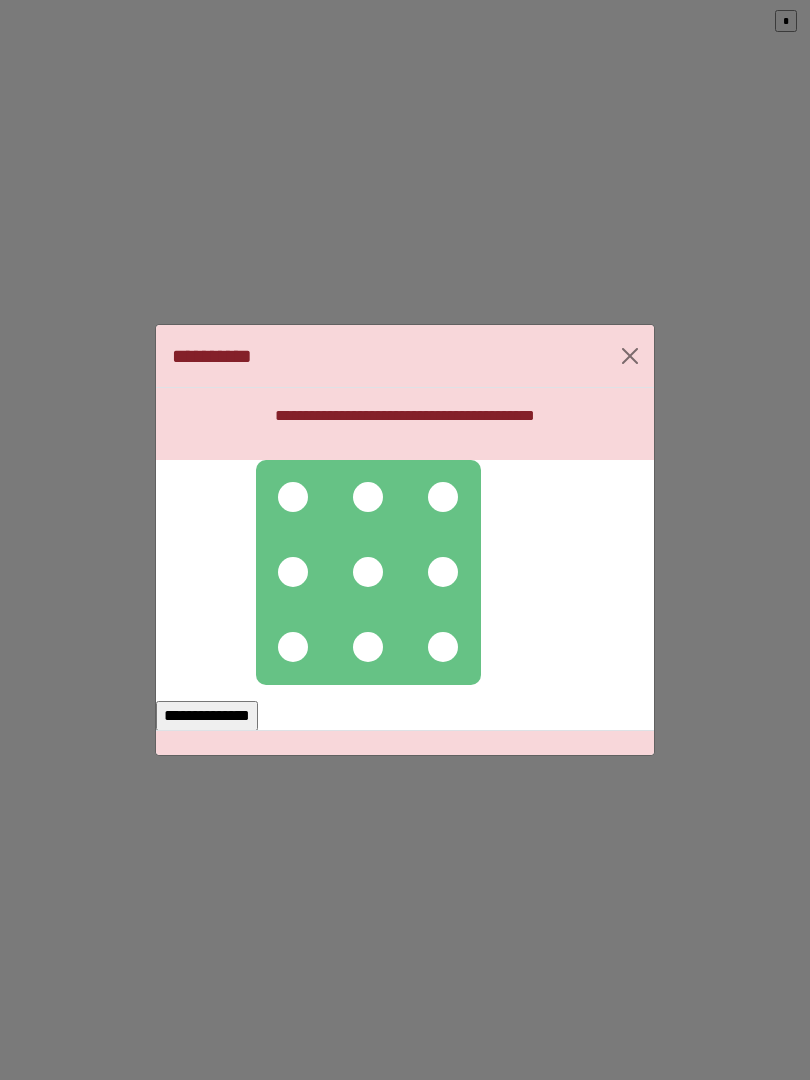 click at bounding box center [293, 497] 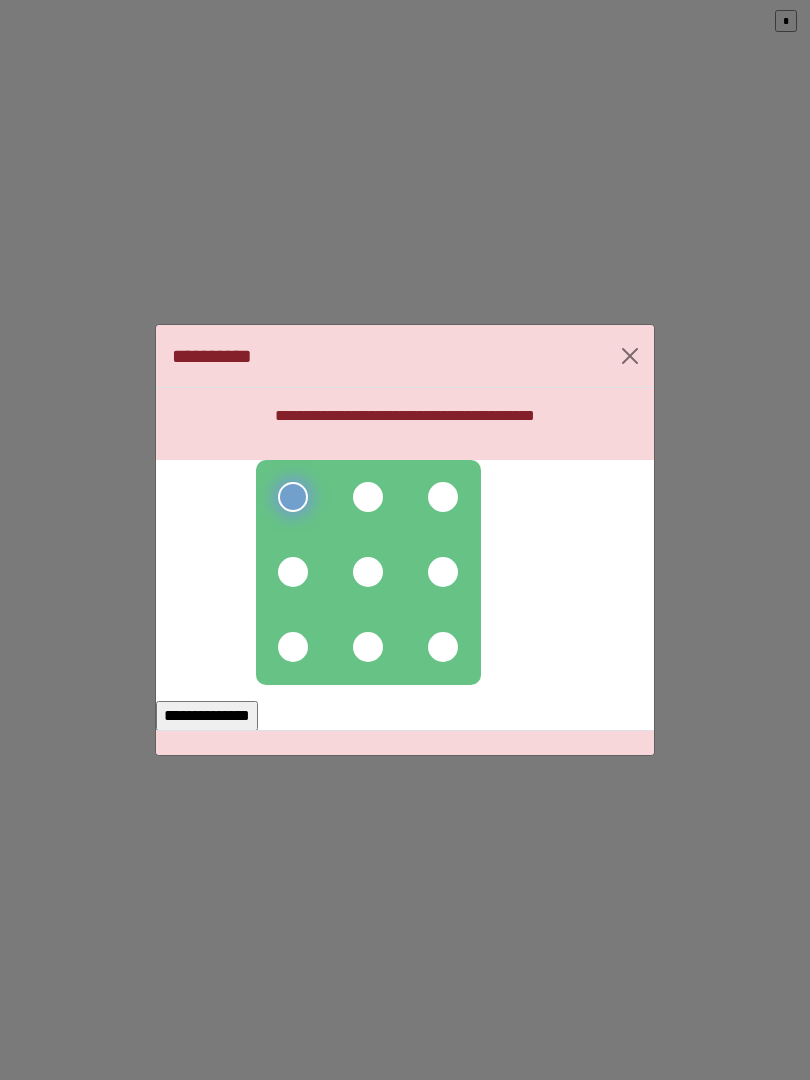 click at bounding box center (443, 497) 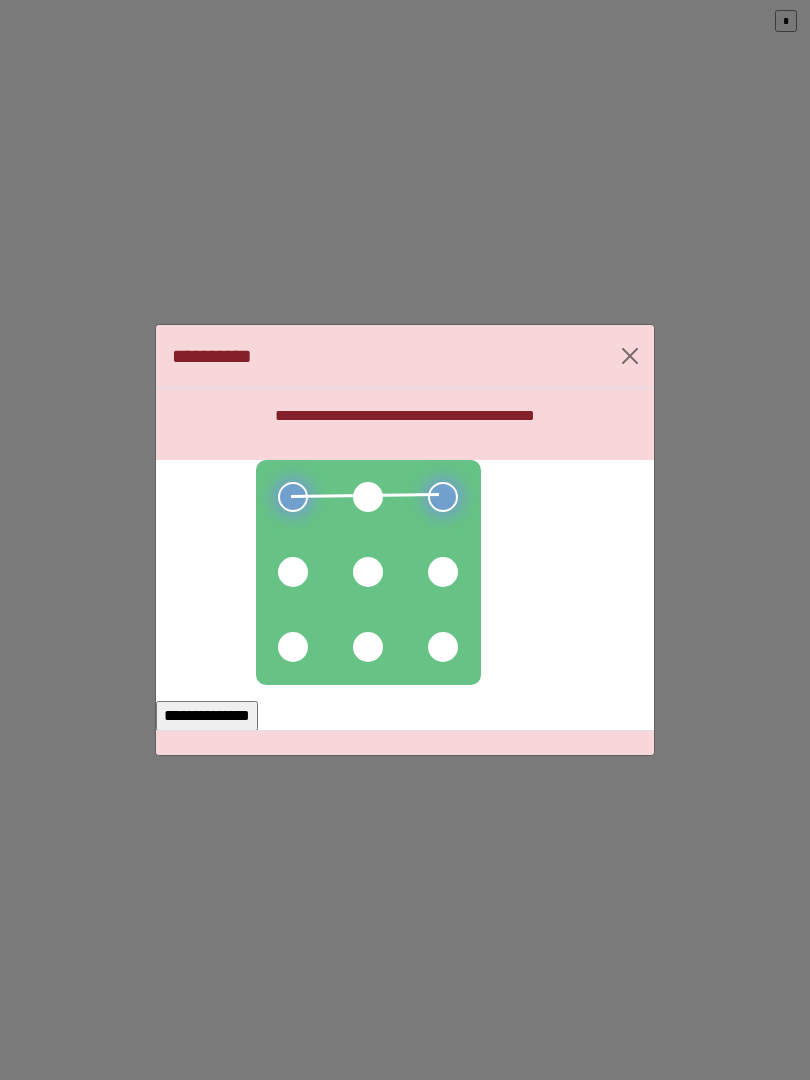 click at bounding box center [443, 572] 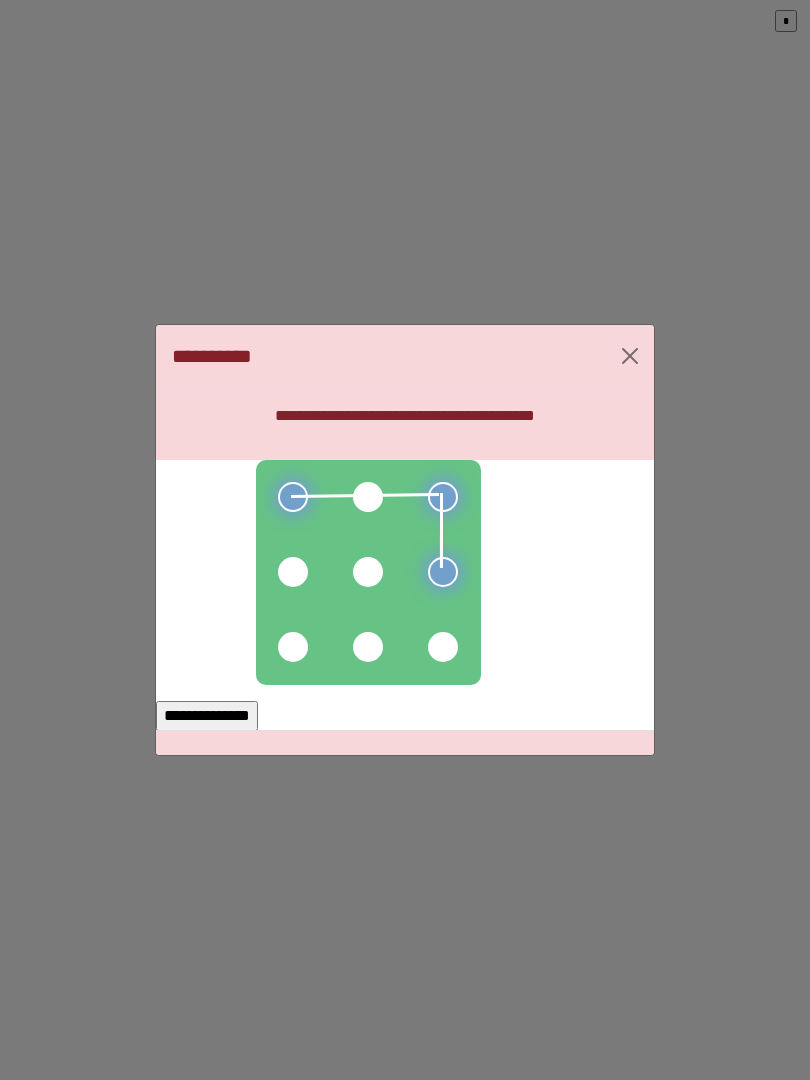 click at bounding box center (368, 572) 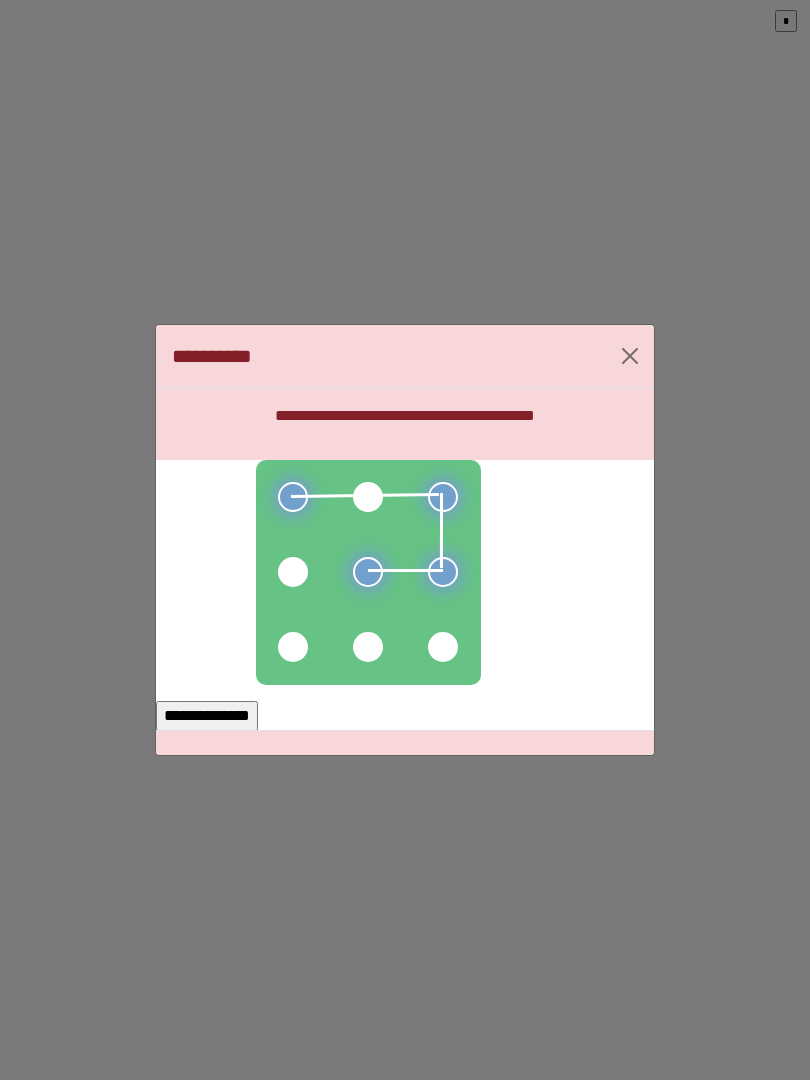 click at bounding box center [293, 572] 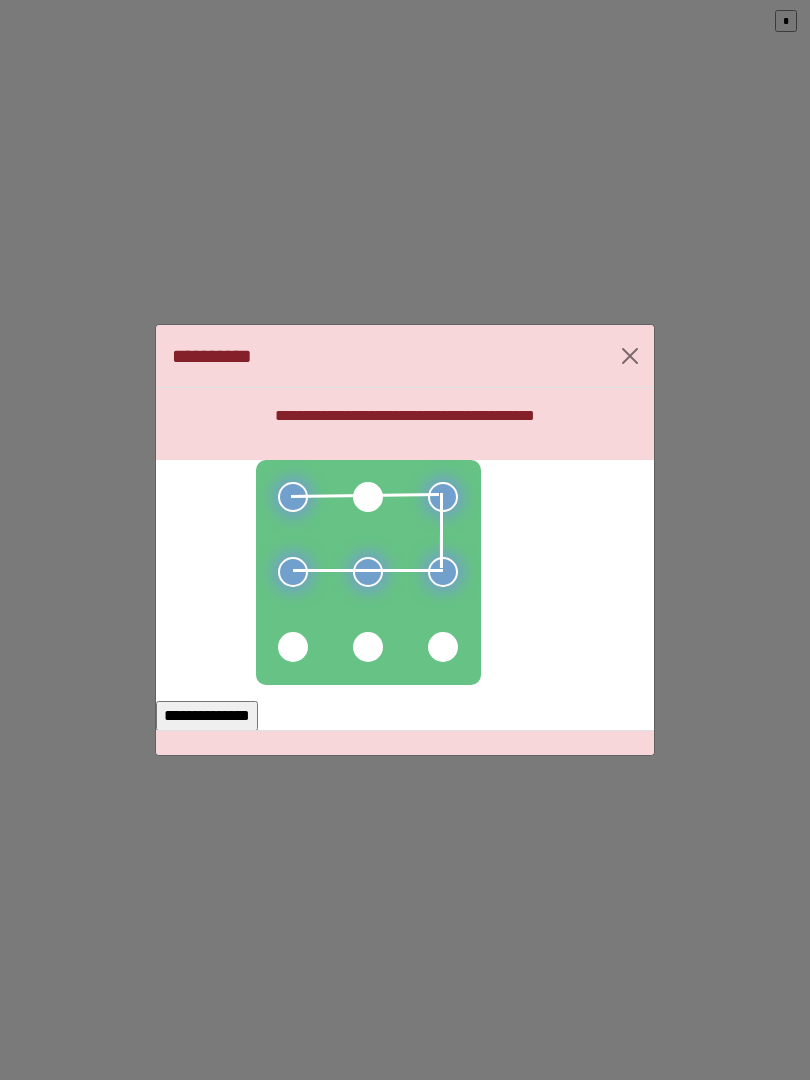 click at bounding box center (293, 647) 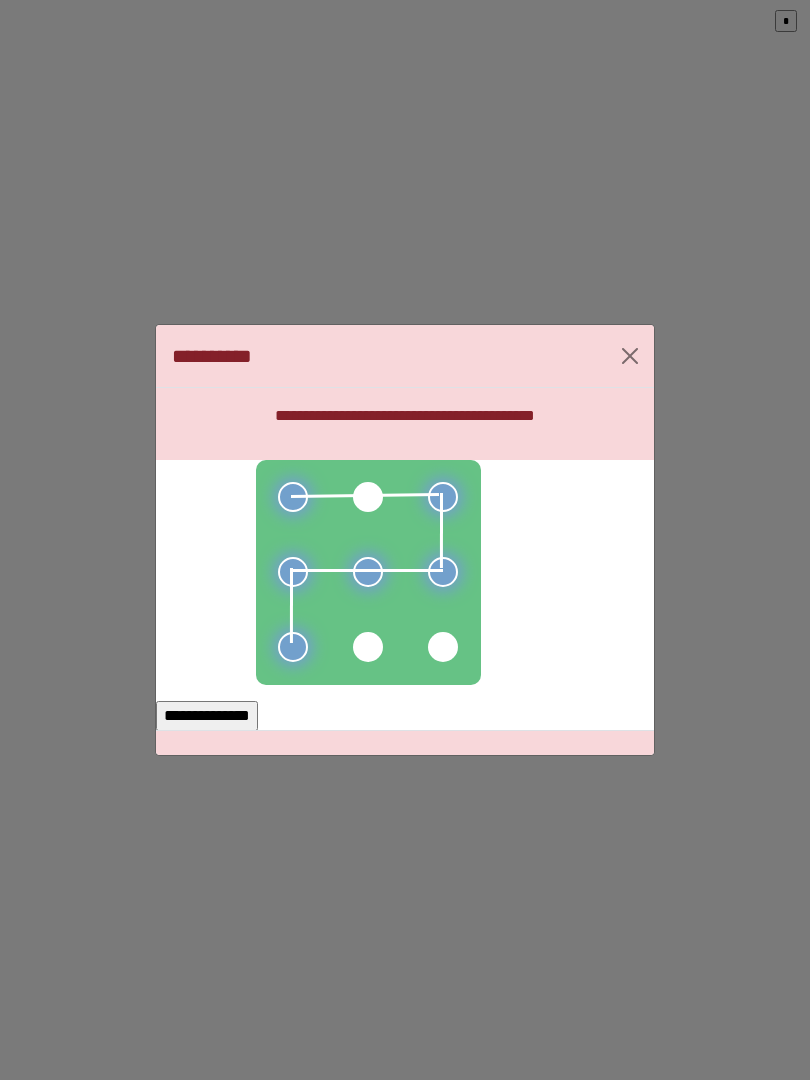 click at bounding box center [368, 647] 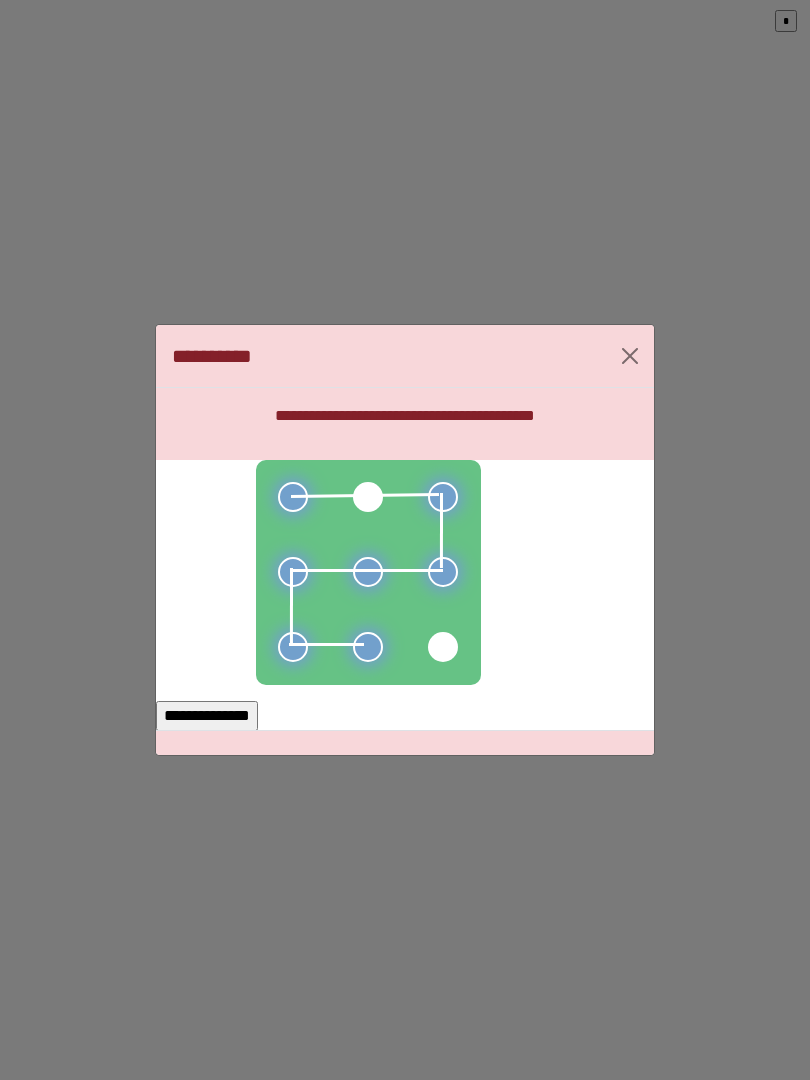 click at bounding box center (443, 647) 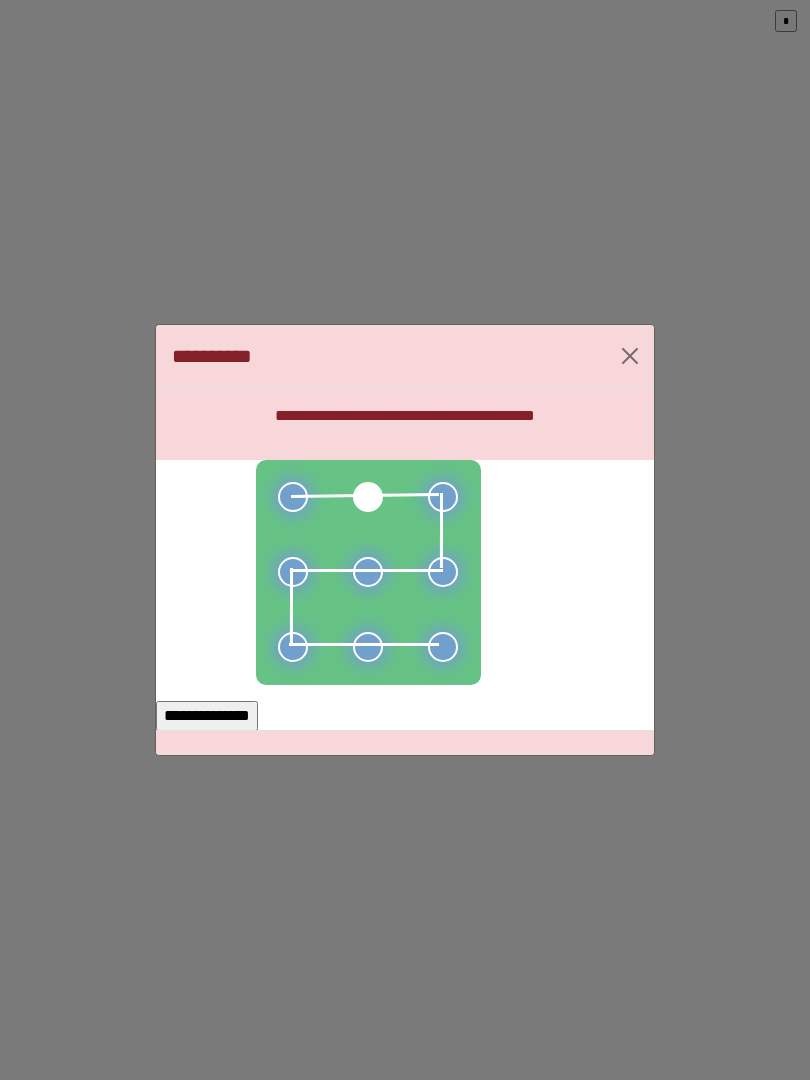 click on "**********" at bounding box center [207, 716] 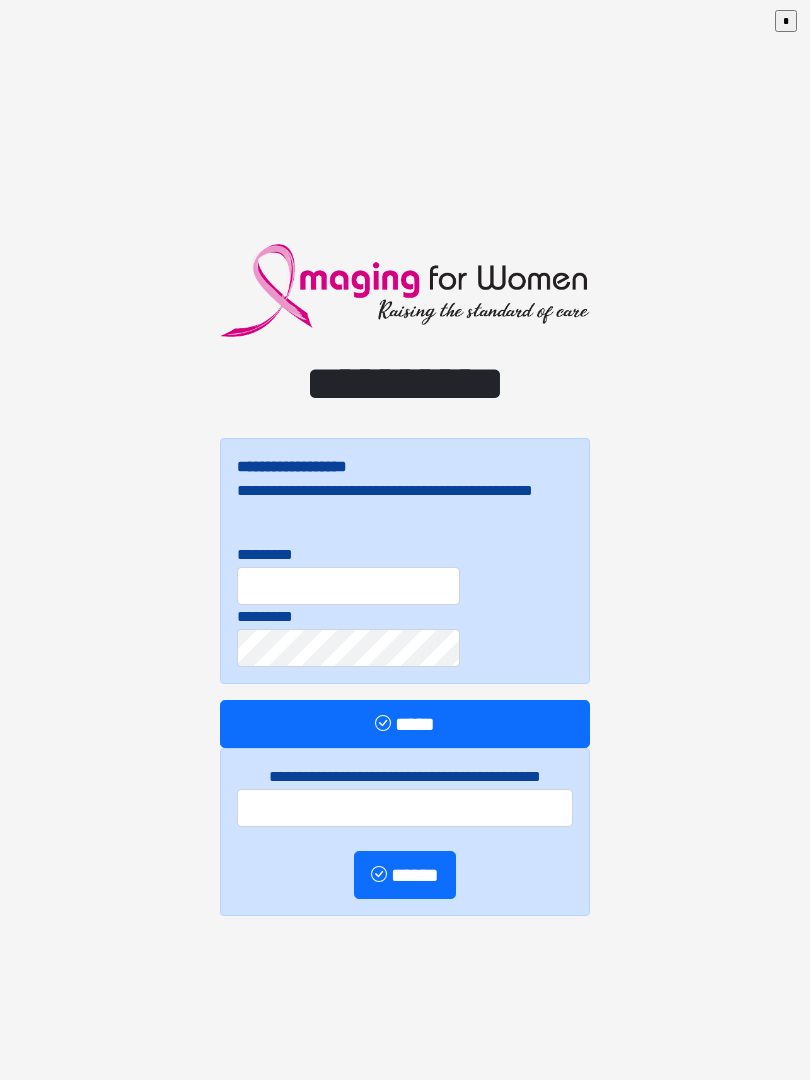 scroll, scrollTop: 0, scrollLeft: 0, axis: both 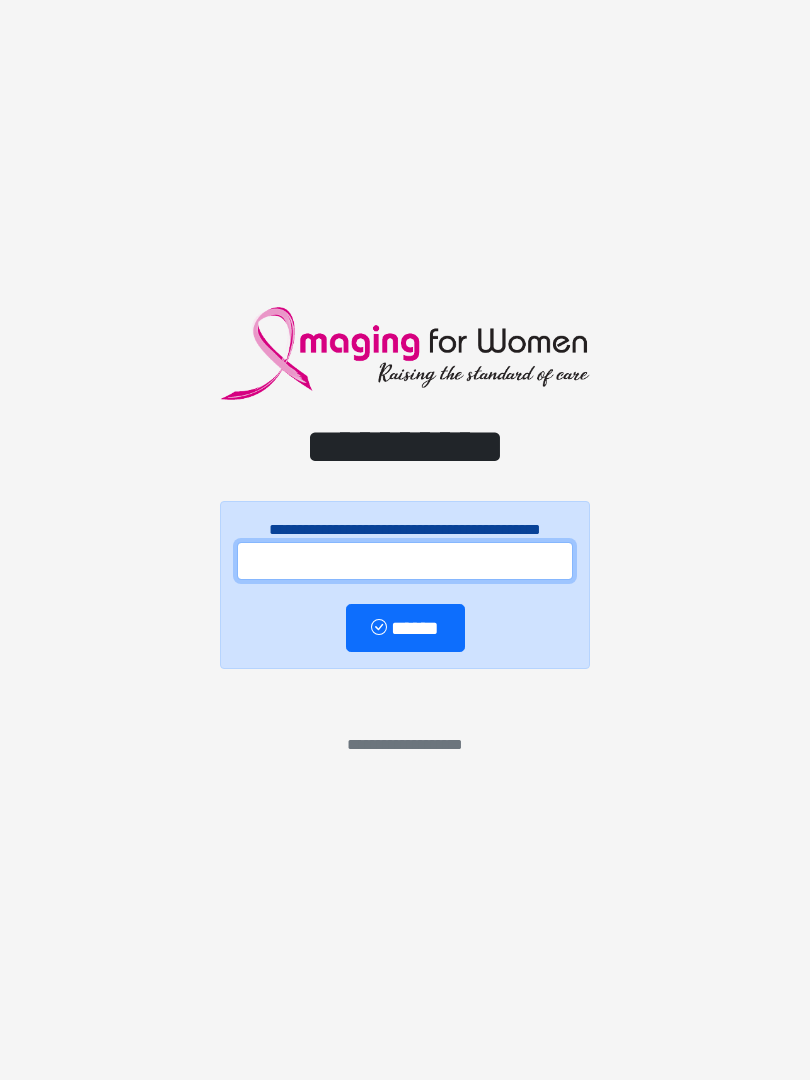 click at bounding box center [405, 561] 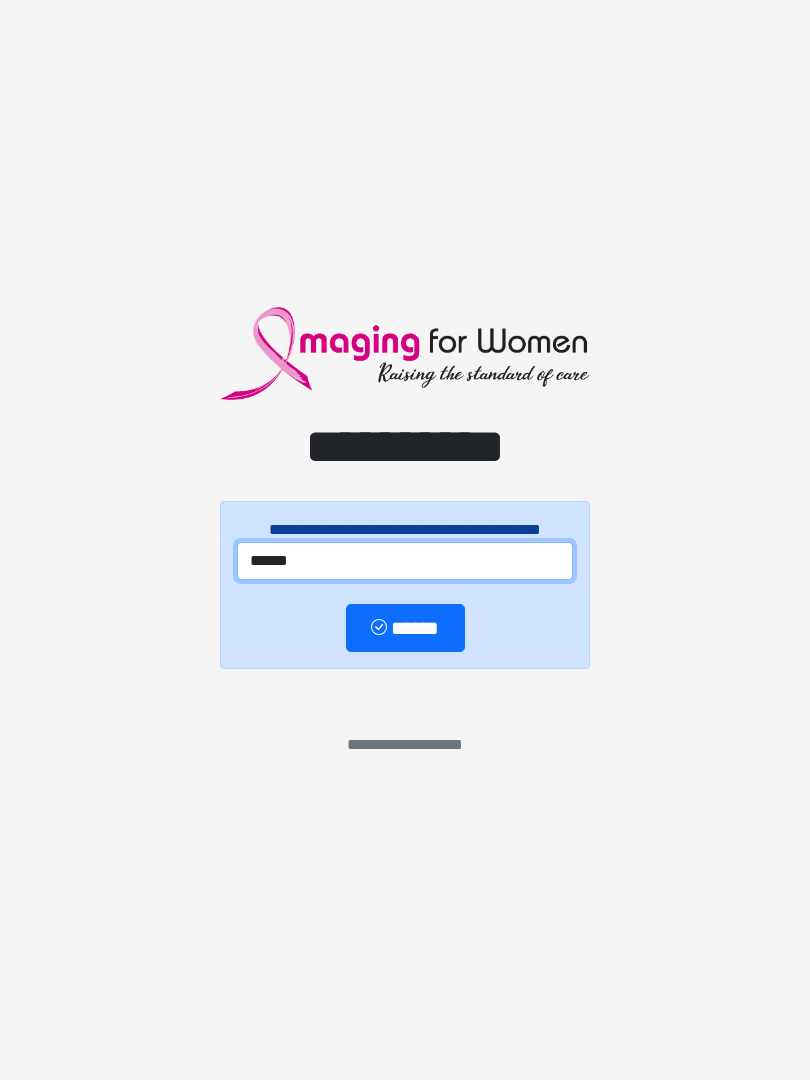 type on "******" 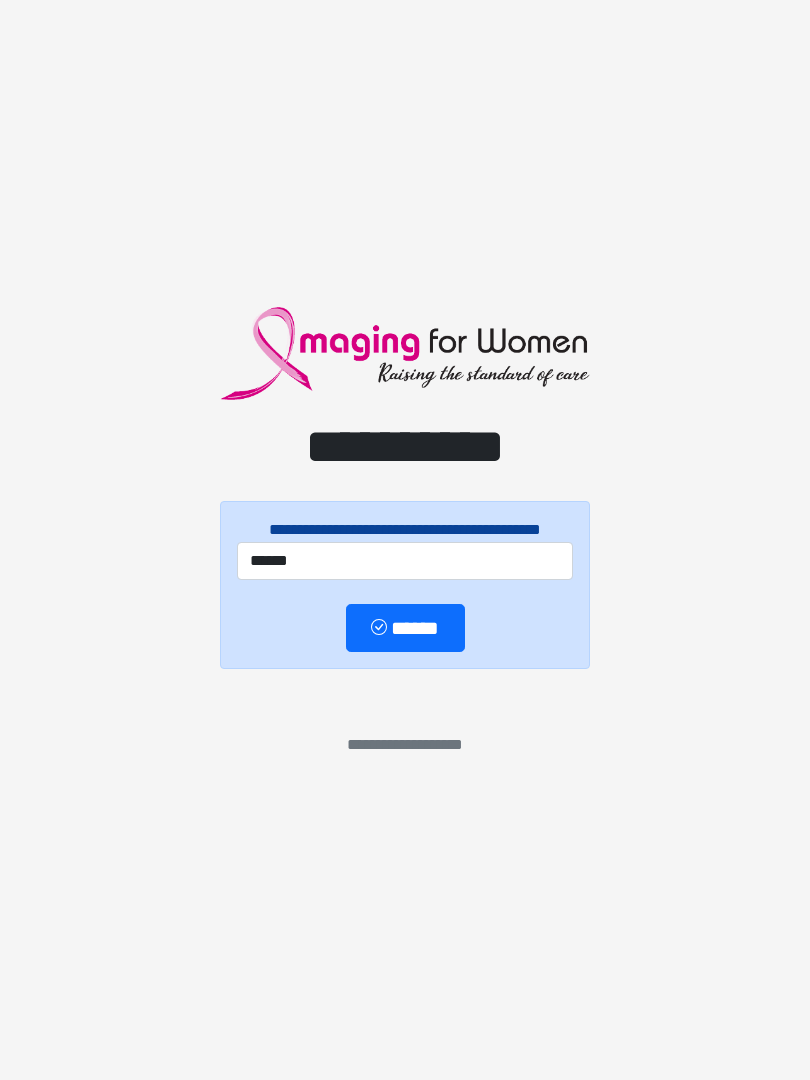 click on "******" at bounding box center (405, 628) 